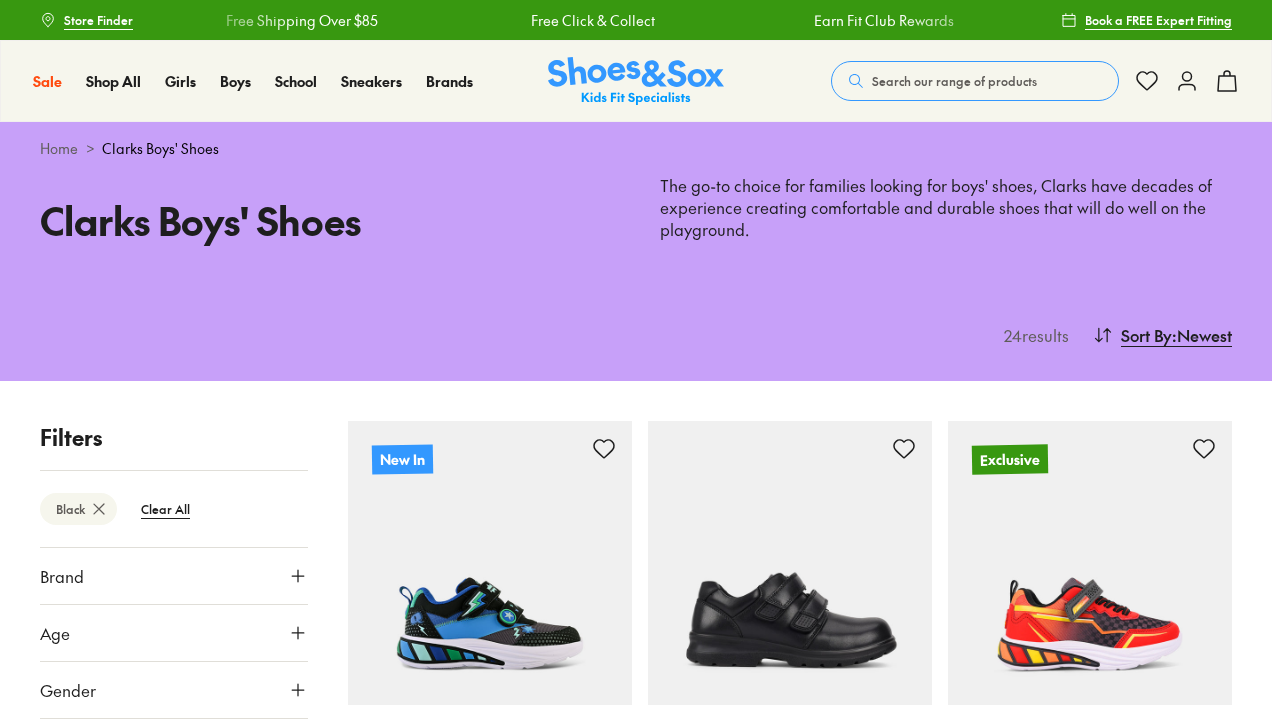 scroll, scrollTop: 45, scrollLeft: 0, axis: vertical 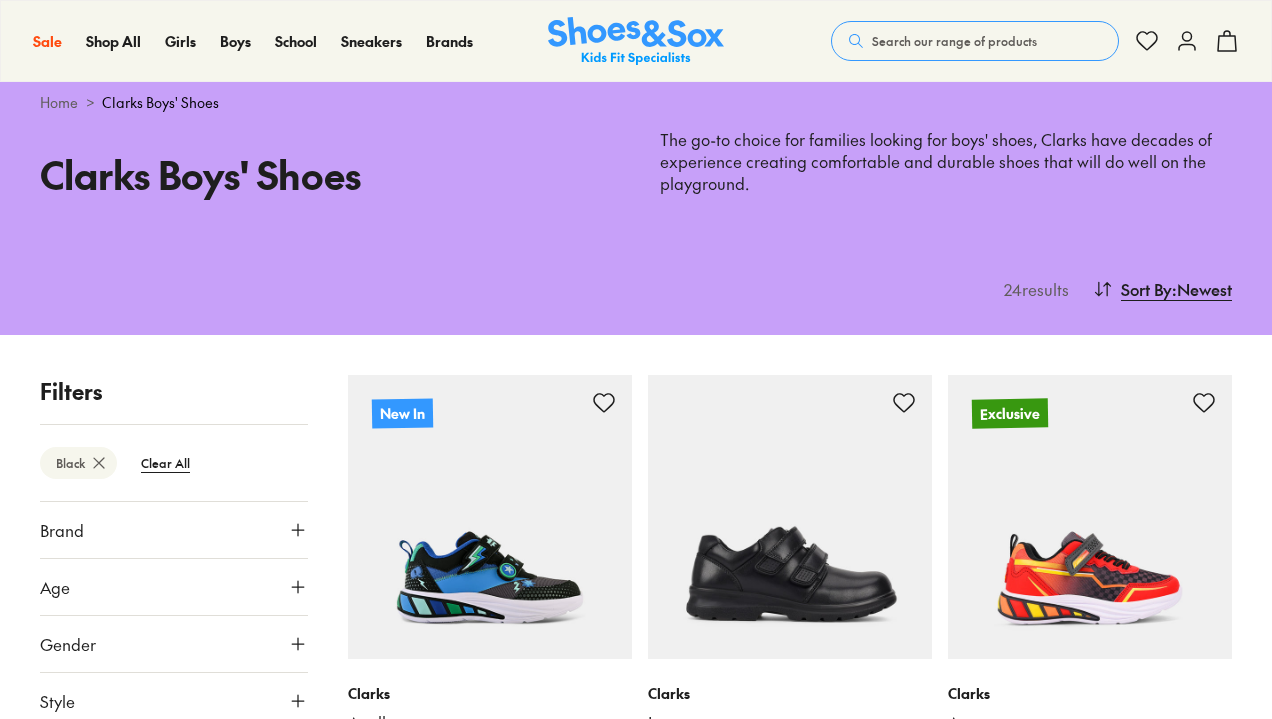 click 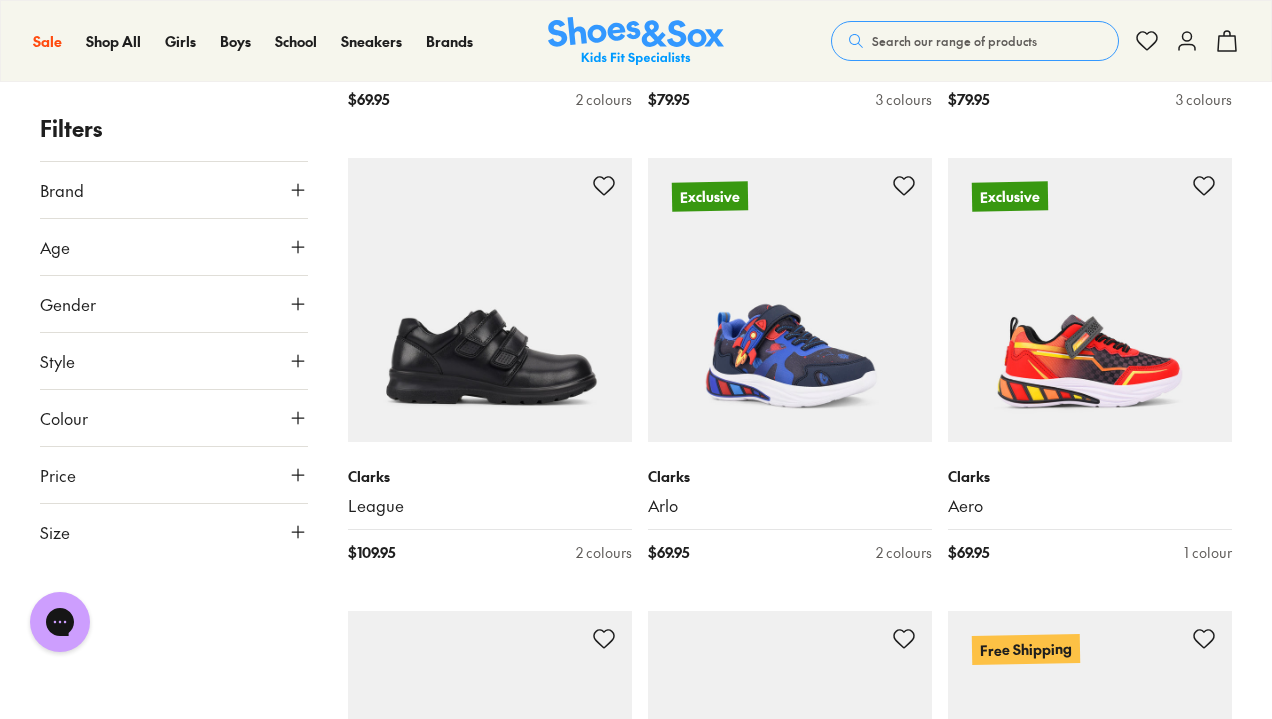 scroll, scrollTop: 2075, scrollLeft: 0, axis: vertical 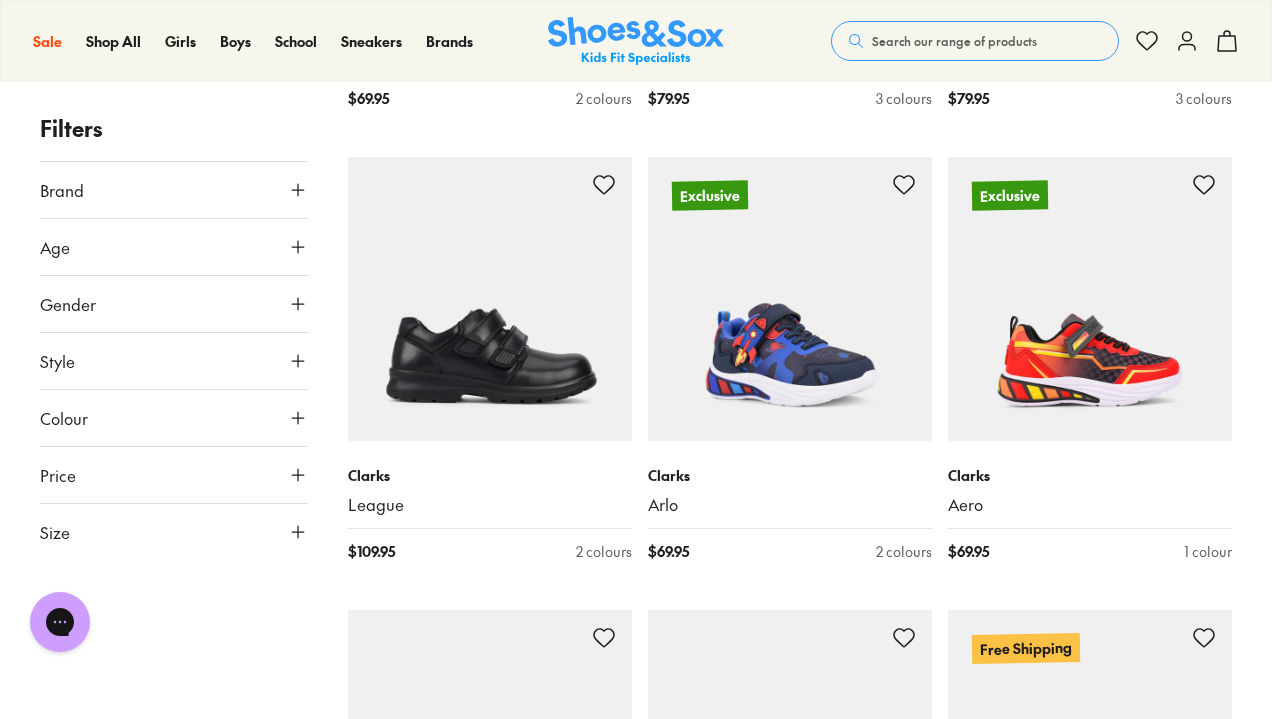 click 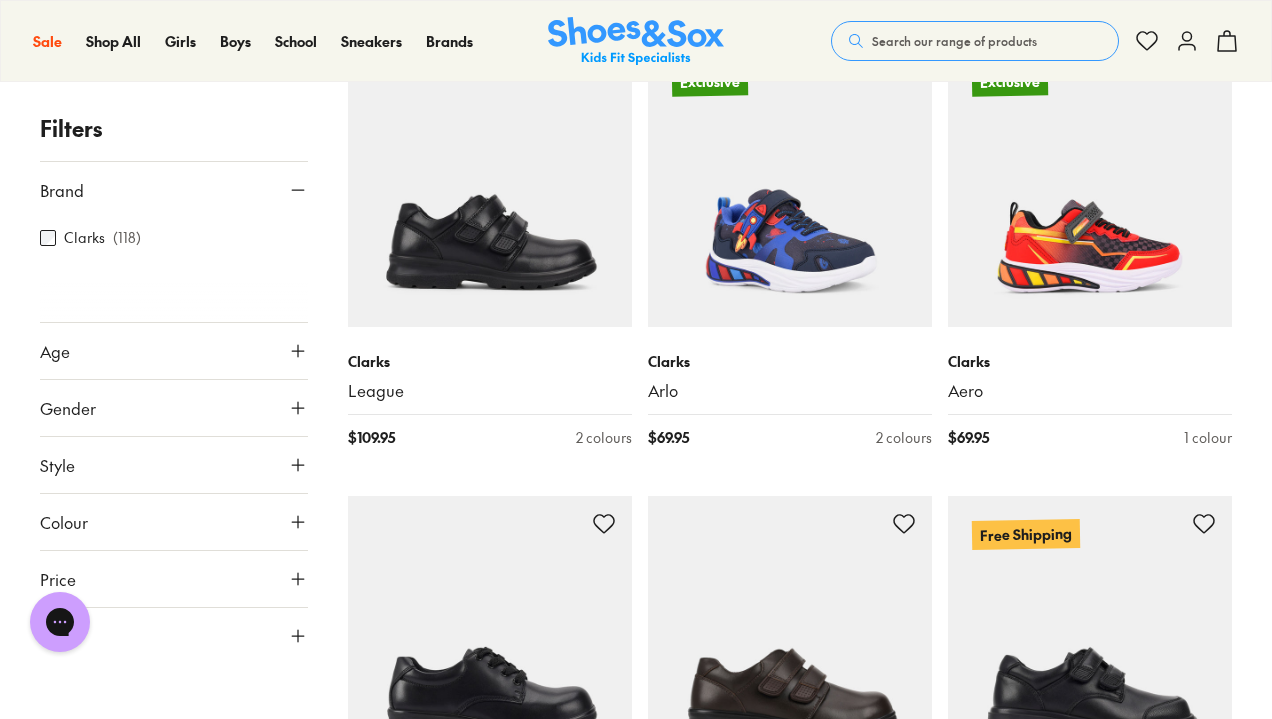 scroll, scrollTop: 2243, scrollLeft: 0, axis: vertical 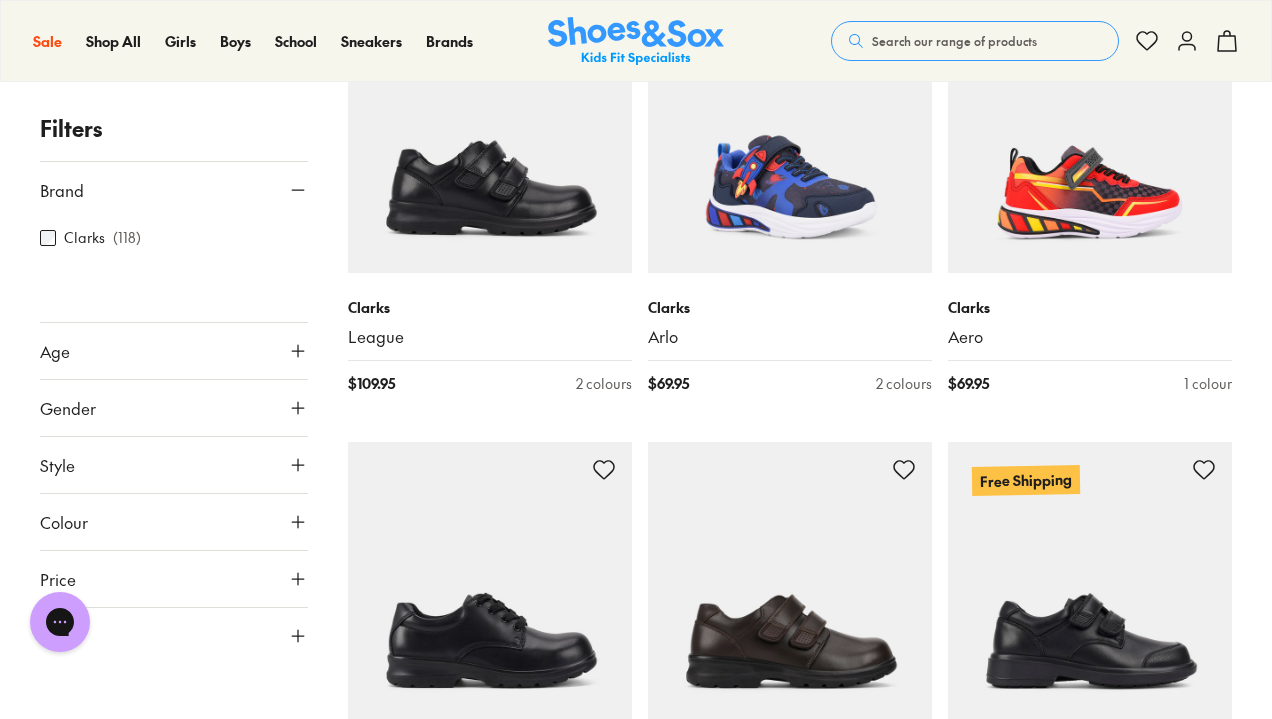 click 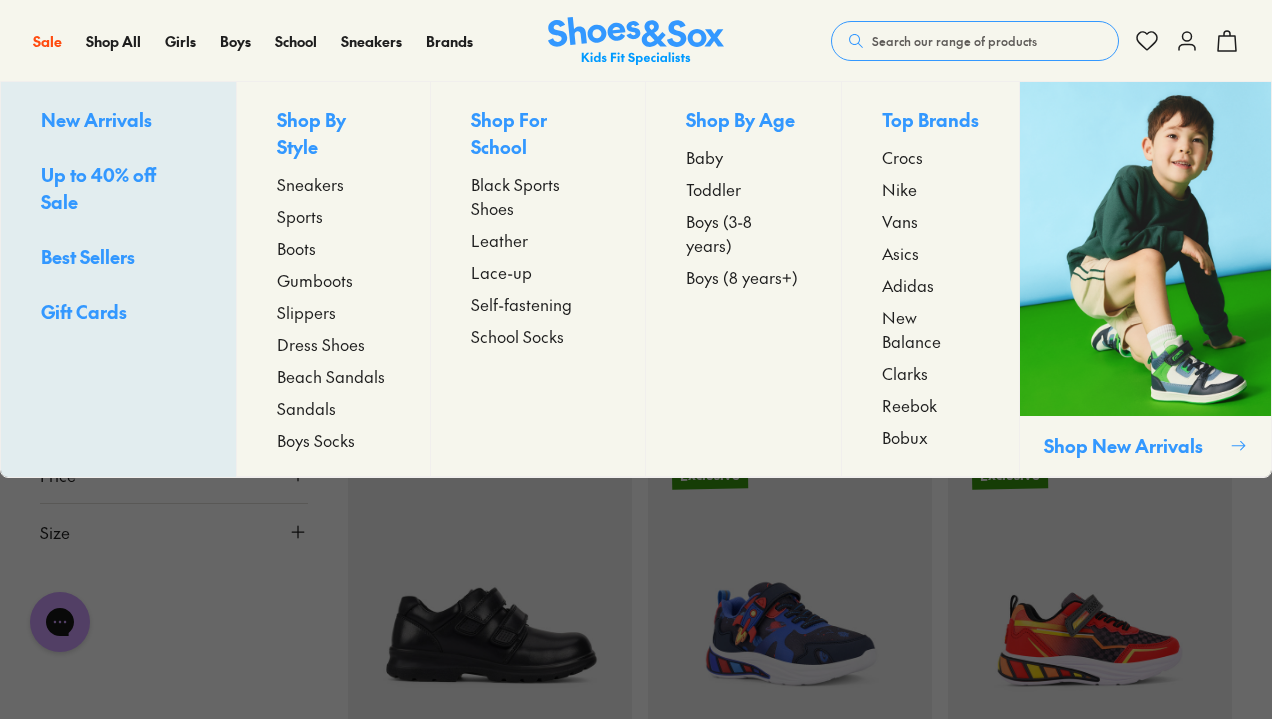 scroll, scrollTop: 1789, scrollLeft: 0, axis: vertical 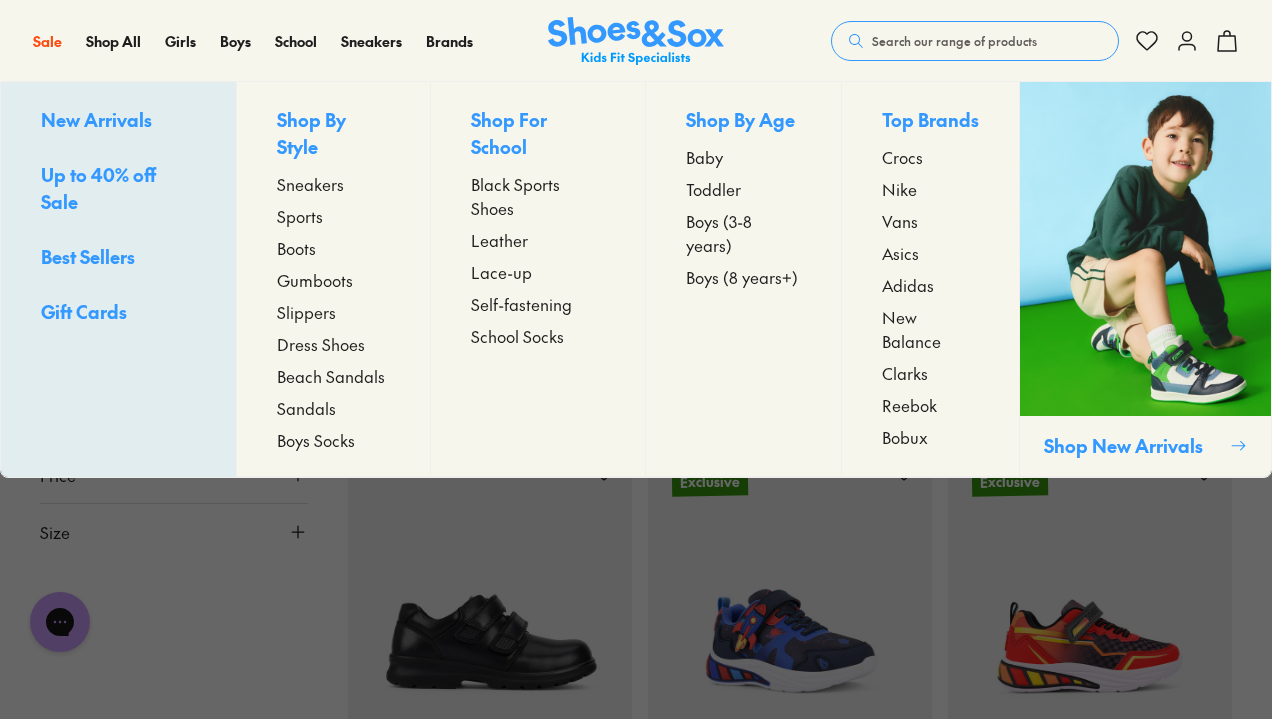 click on "Sneakers" at bounding box center [310, 184] 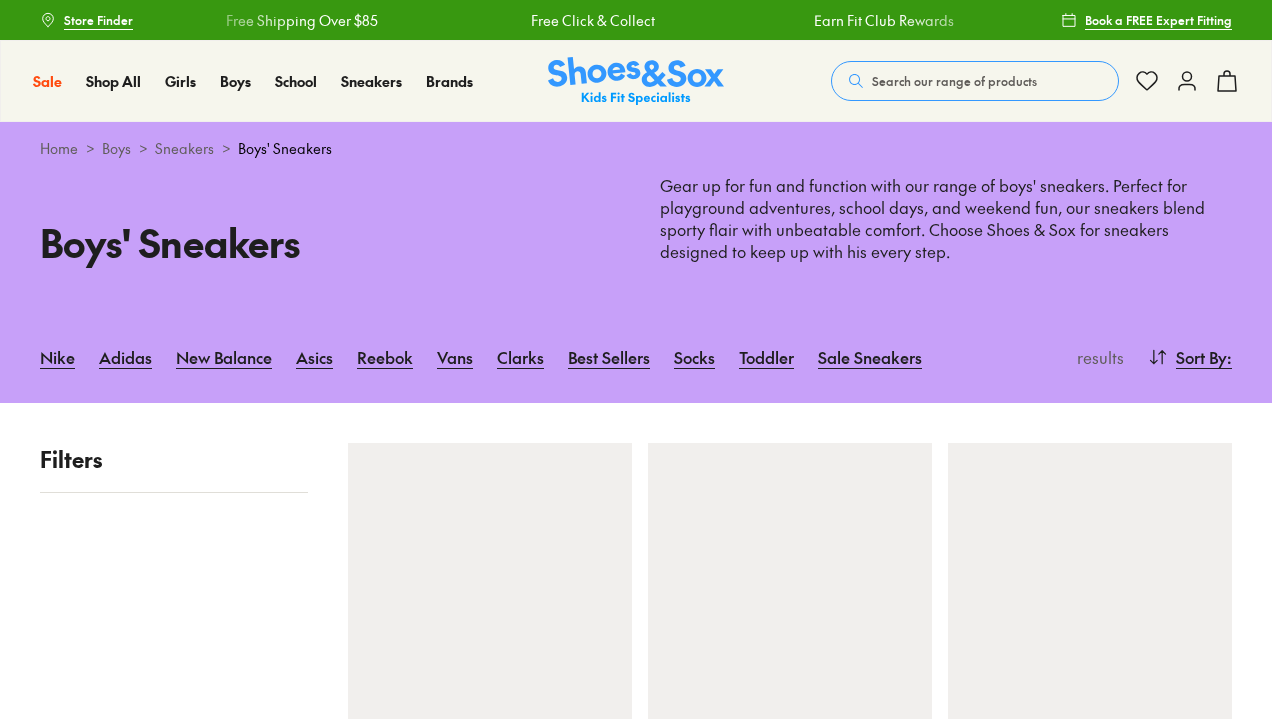 scroll, scrollTop: 0, scrollLeft: 0, axis: both 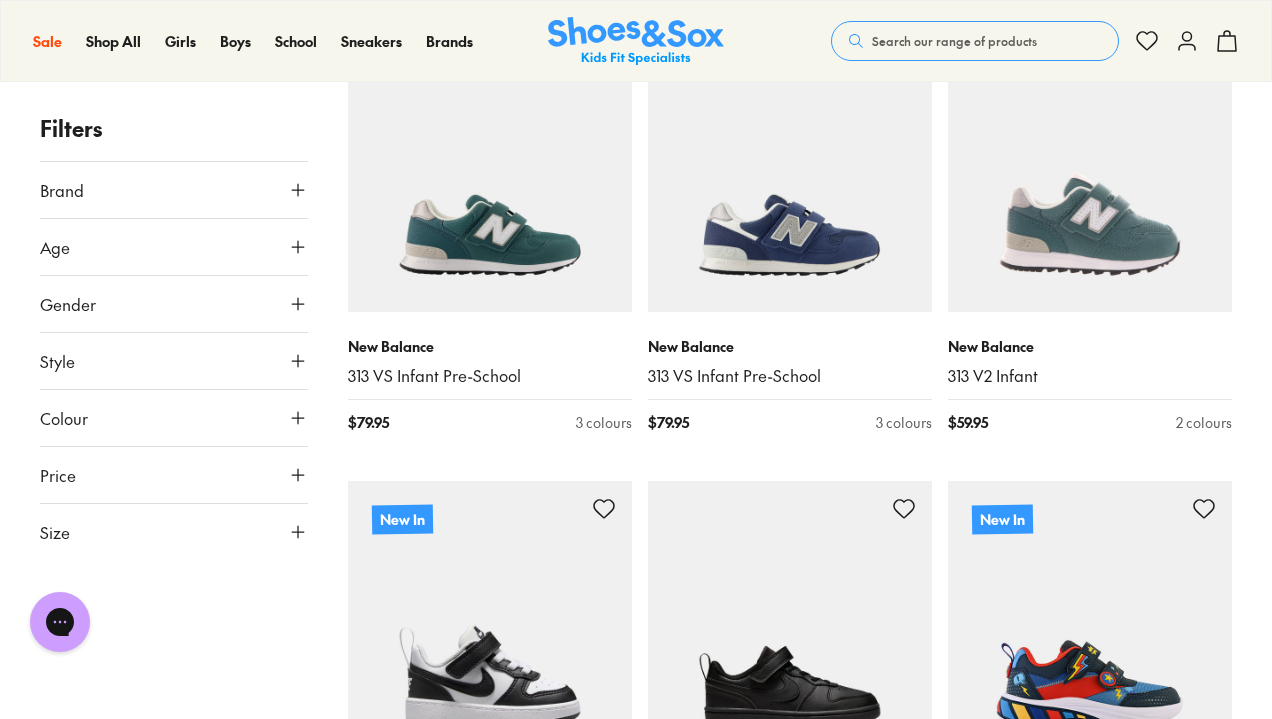 click 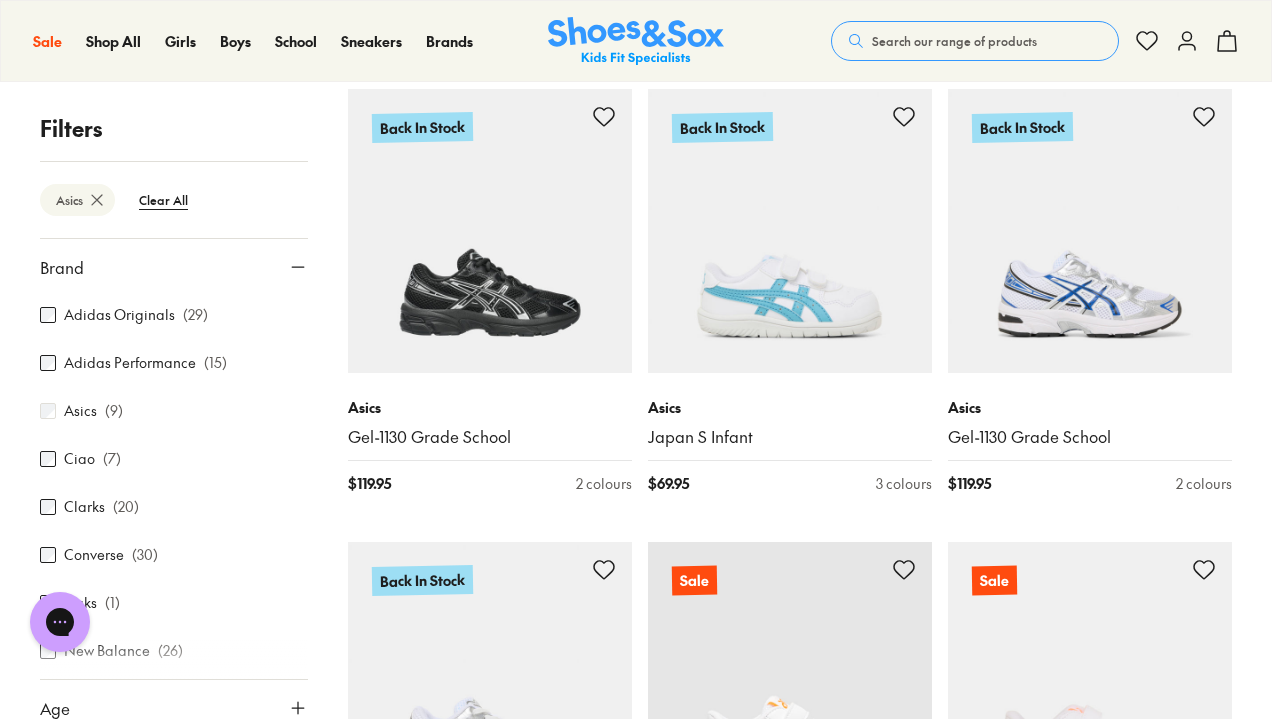 scroll, scrollTop: 0, scrollLeft: 0, axis: both 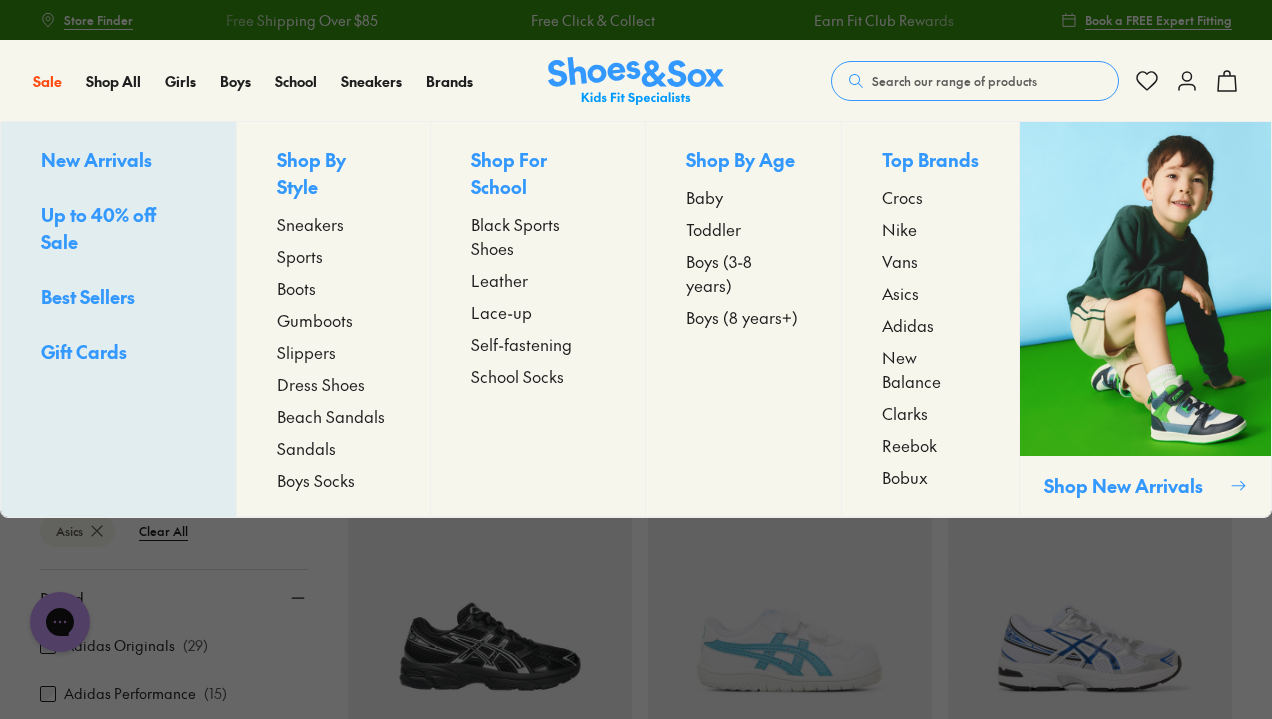 click on "Sports" at bounding box center [300, 256] 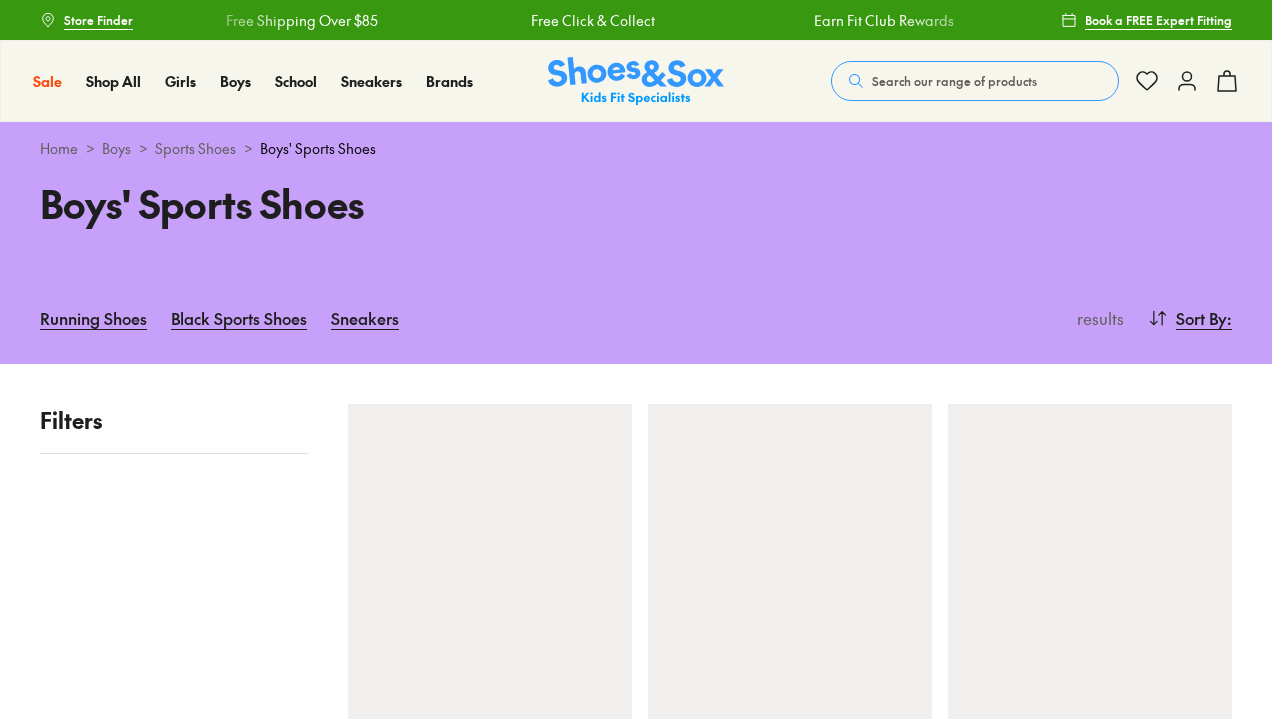 scroll, scrollTop: 0, scrollLeft: 0, axis: both 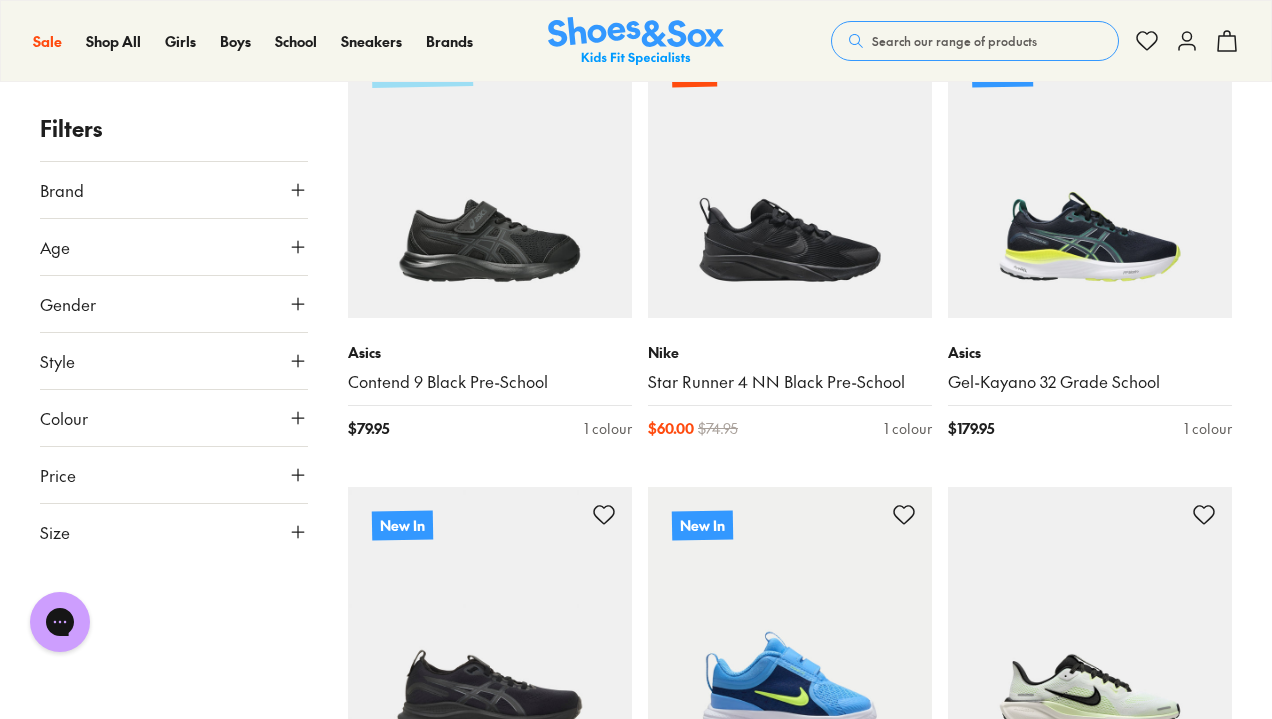 click on "Brand" at bounding box center (174, 190) 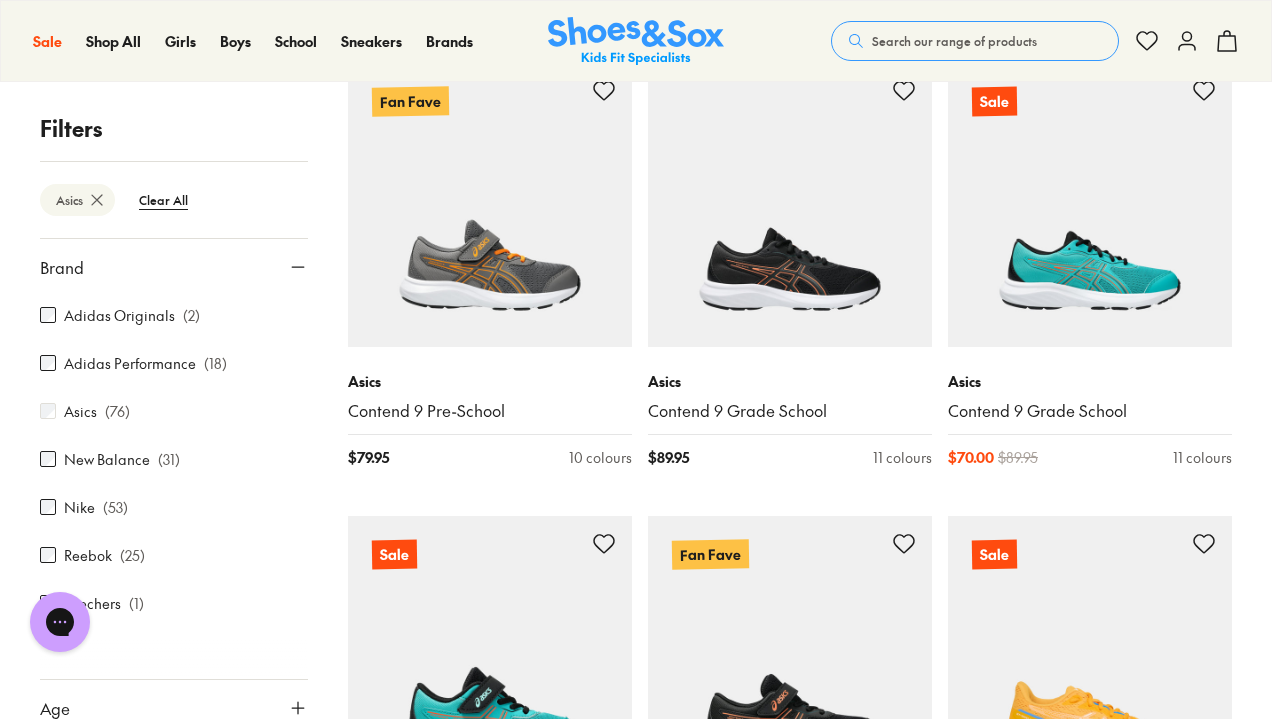 scroll, scrollTop: 3963, scrollLeft: 0, axis: vertical 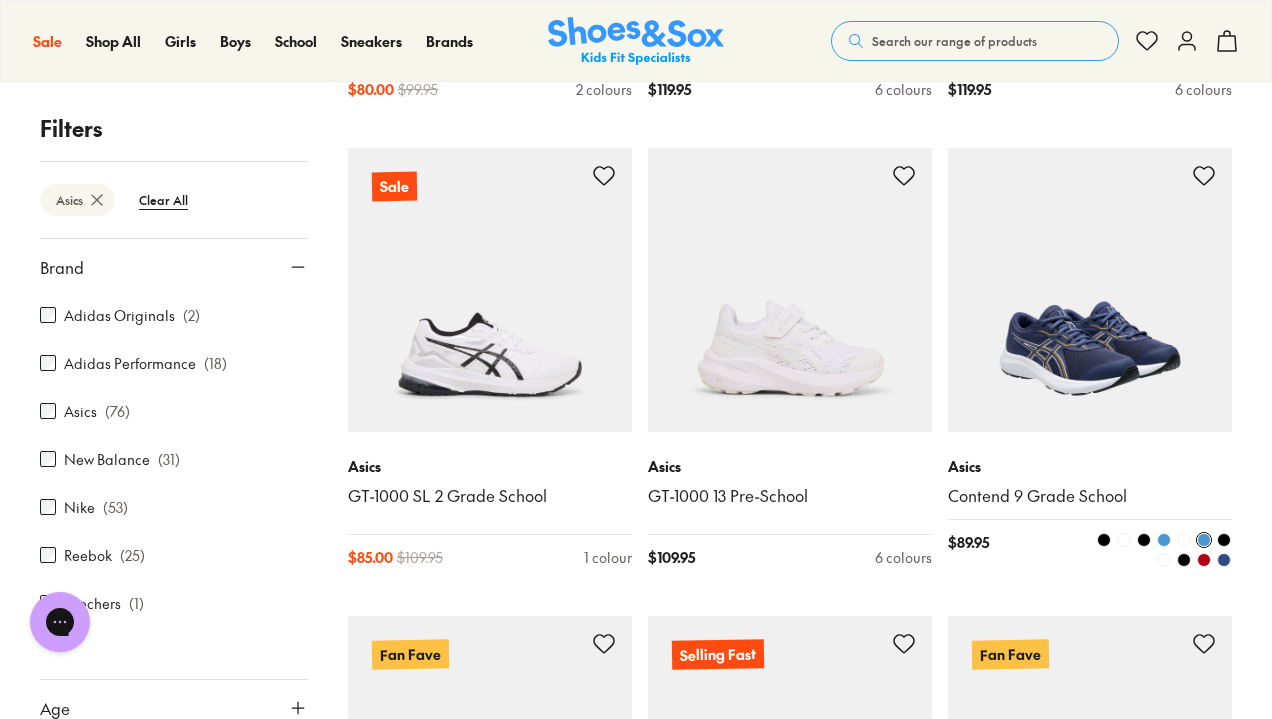 click at bounding box center (1090, 290) 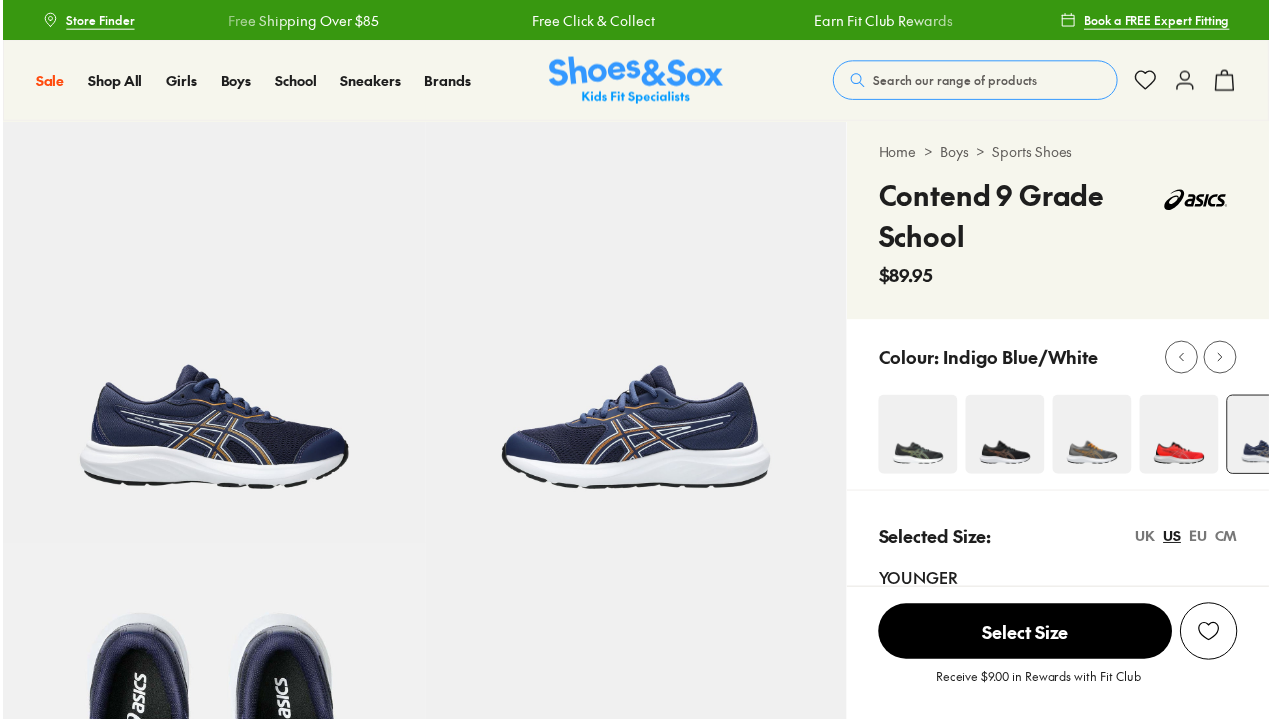 scroll, scrollTop: 0, scrollLeft: 0, axis: both 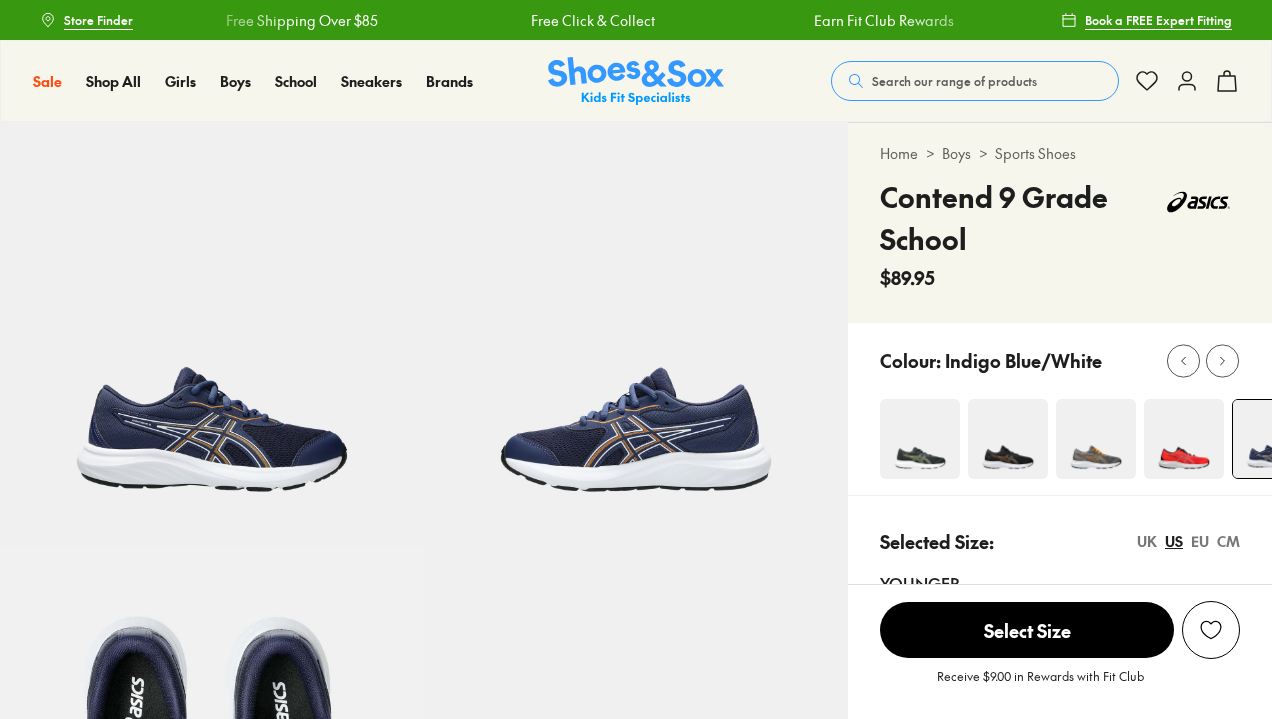select on "*" 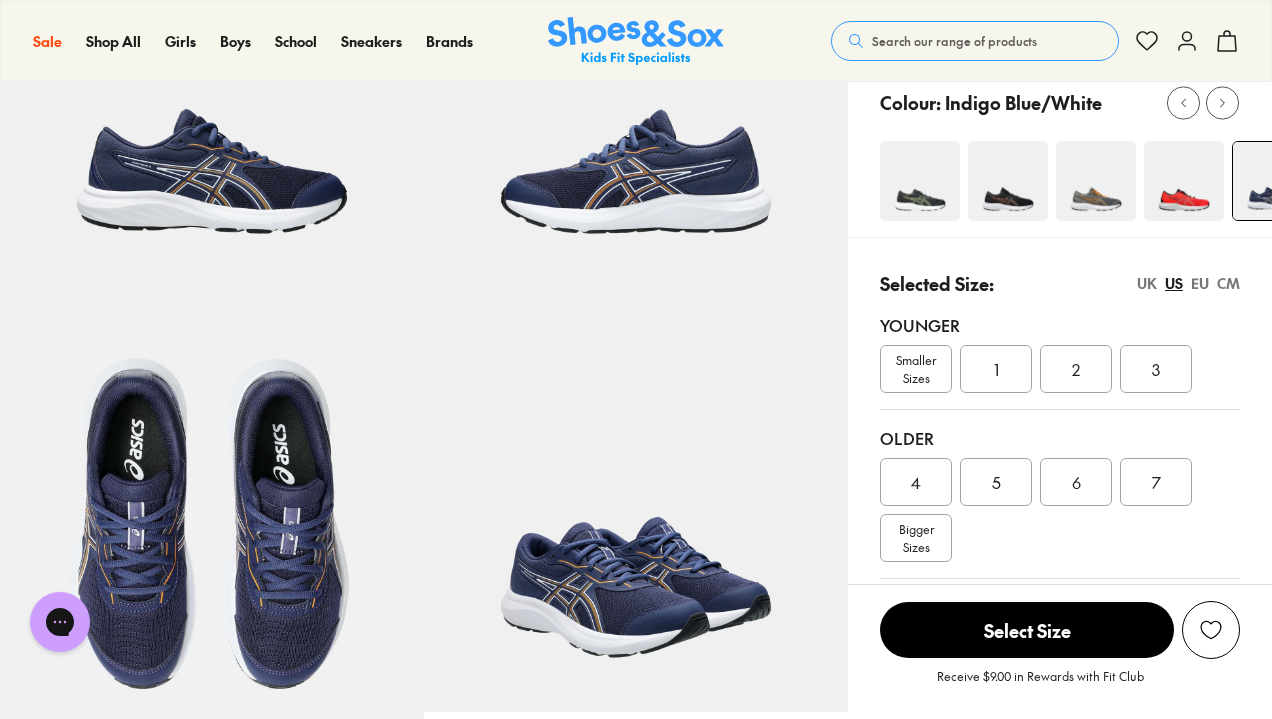 scroll, scrollTop: 0, scrollLeft: 0, axis: both 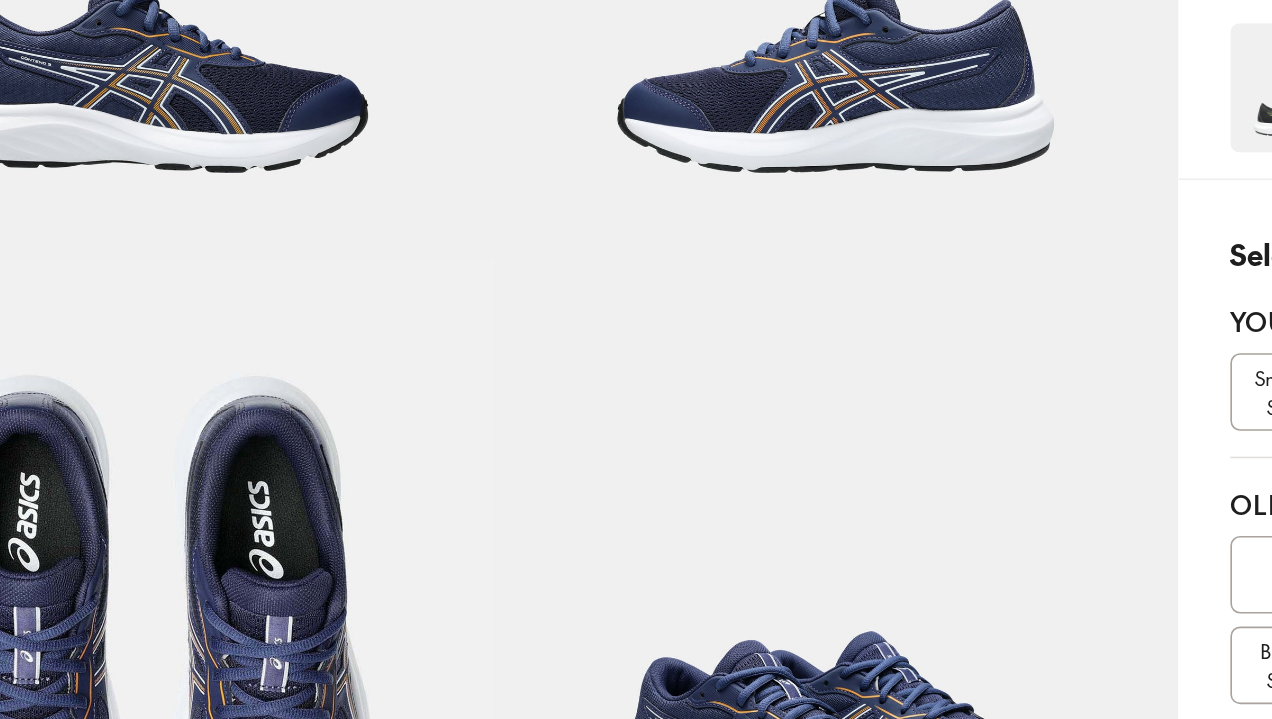 click 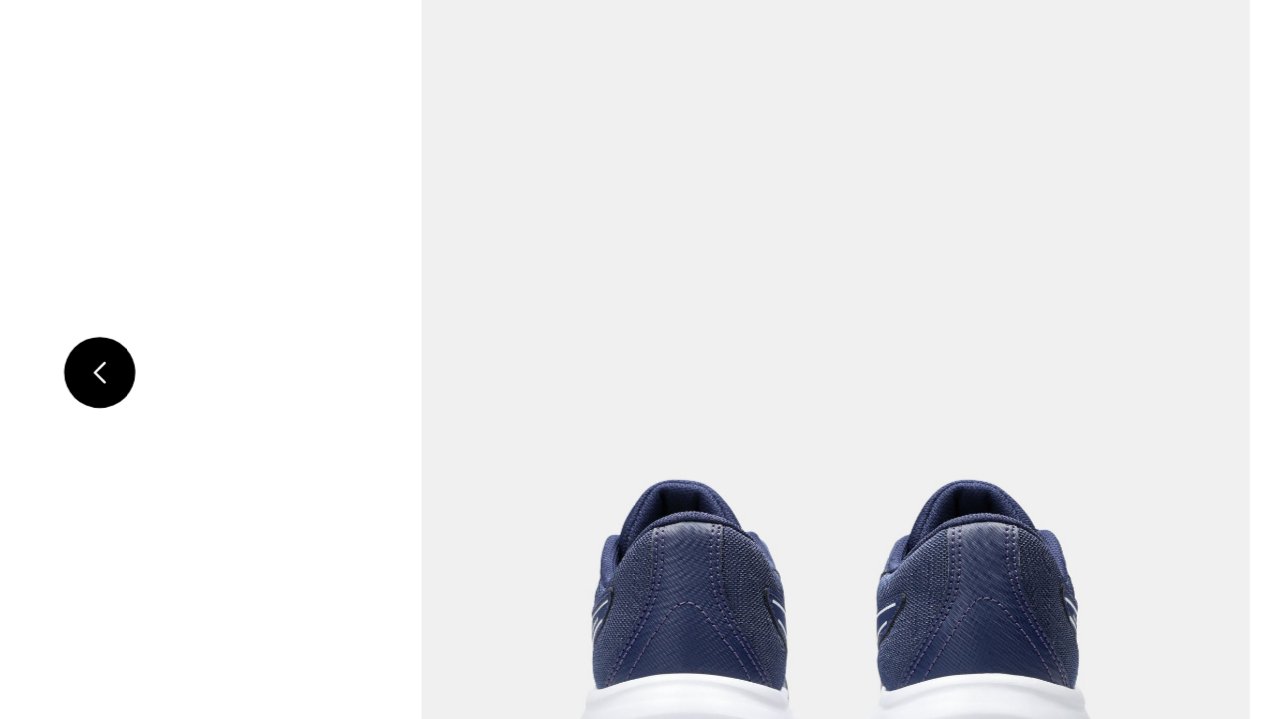 scroll, scrollTop: 258, scrollLeft: 0, axis: vertical 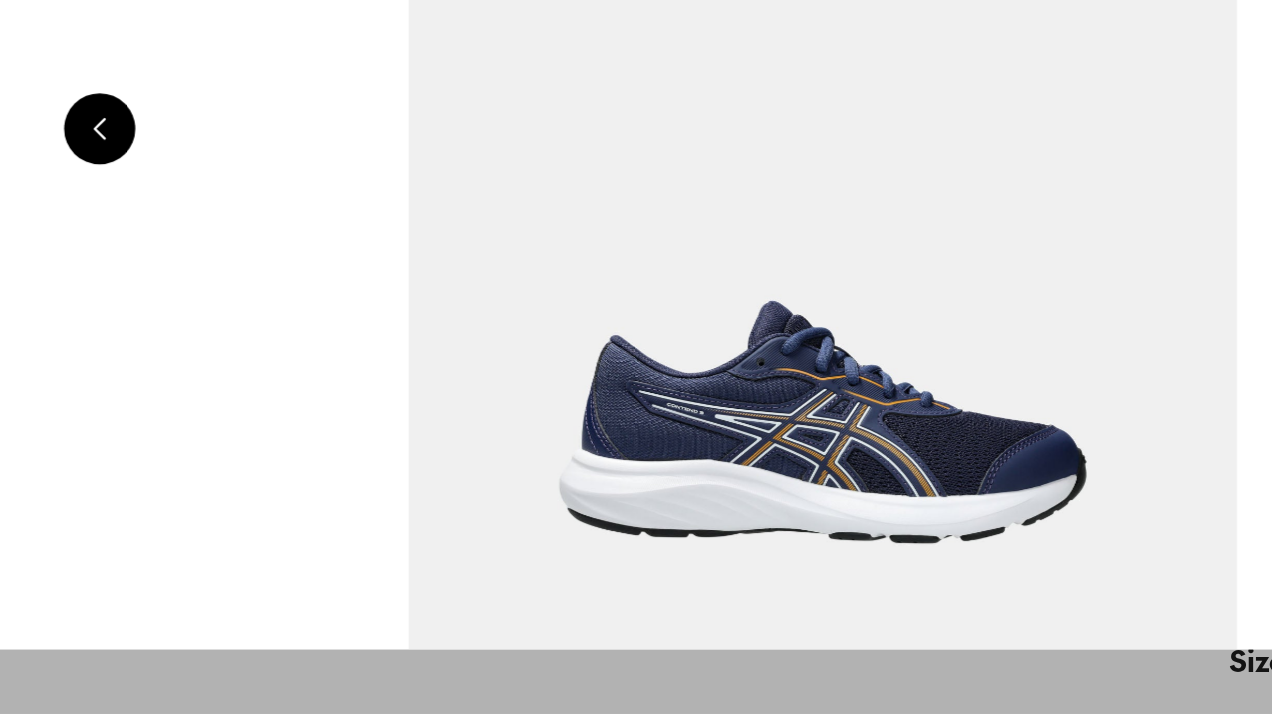 click at bounding box center (181, 357) 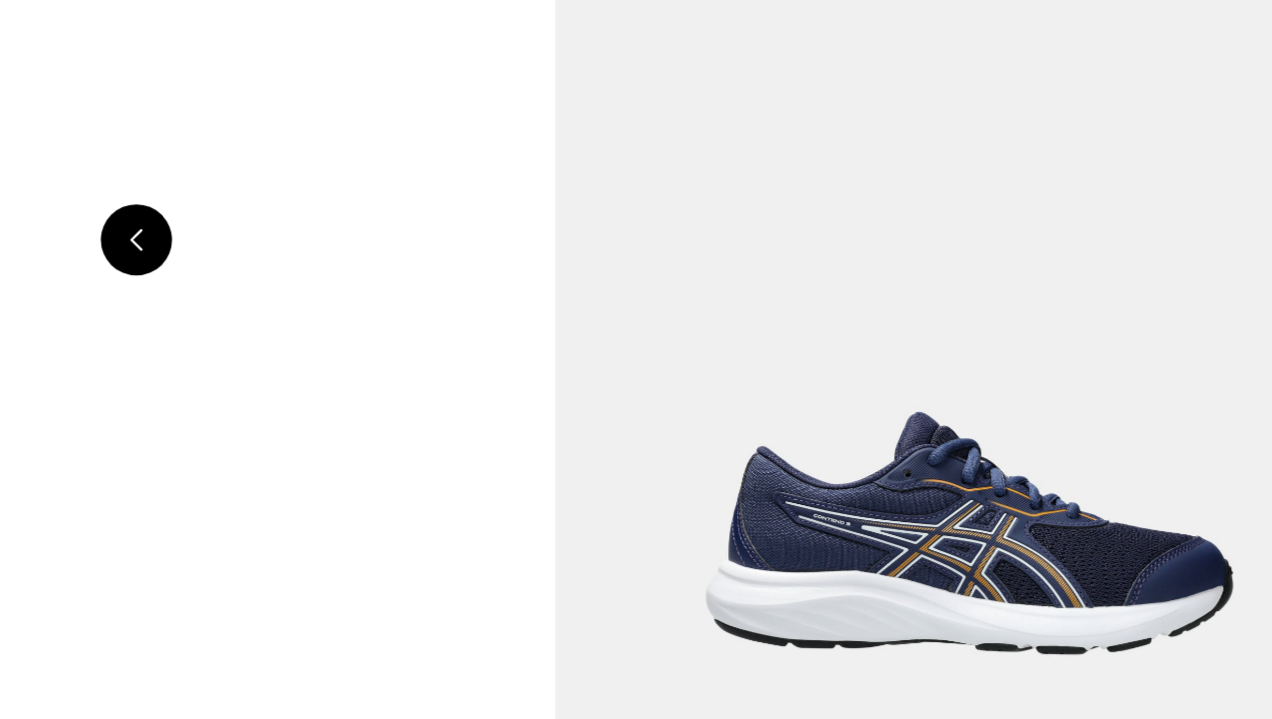scroll, scrollTop: 0, scrollLeft: 921, axis: horizontal 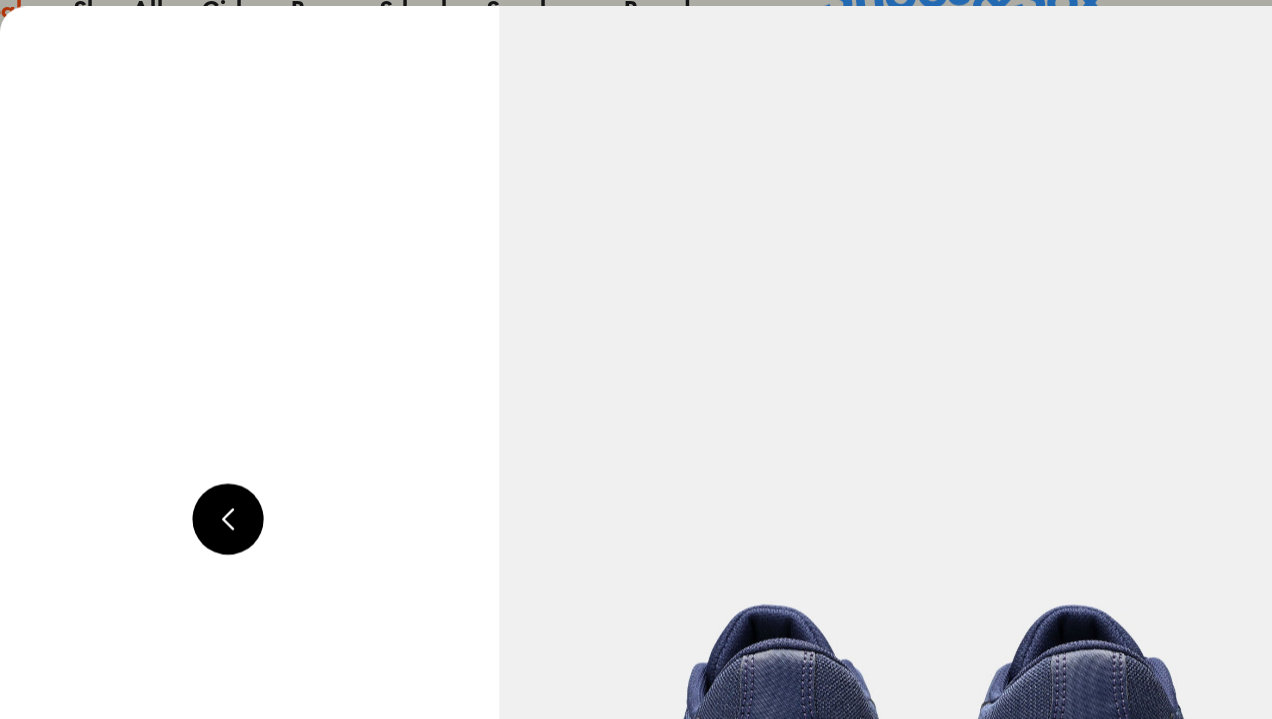 click at bounding box center [618, 343] 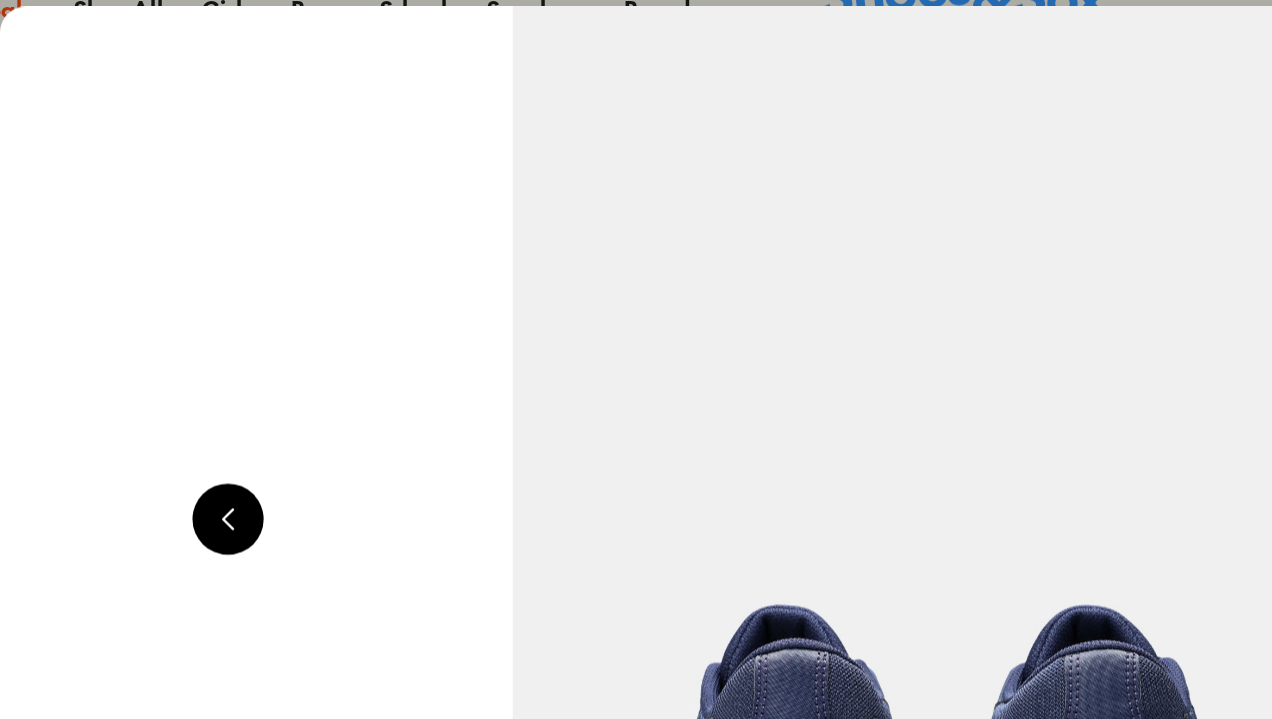 click at bounding box center (626, 343) 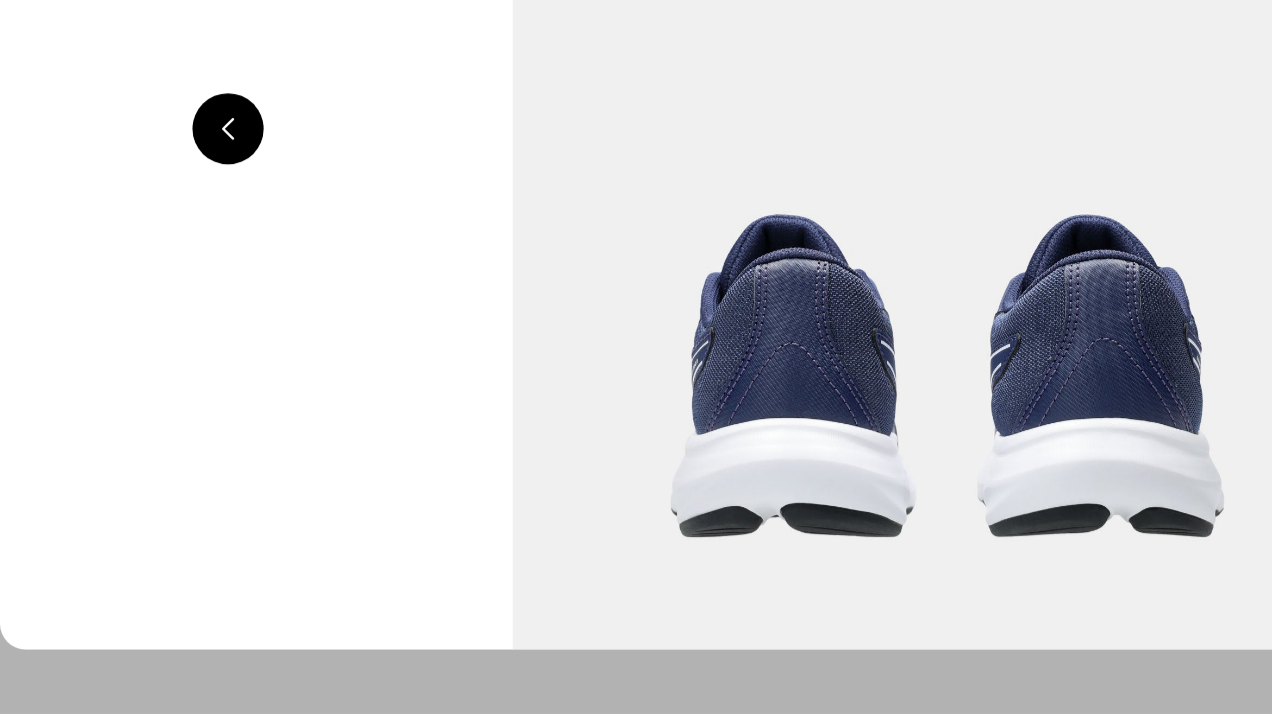 scroll, scrollTop: 1266, scrollLeft: 0, axis: vertical 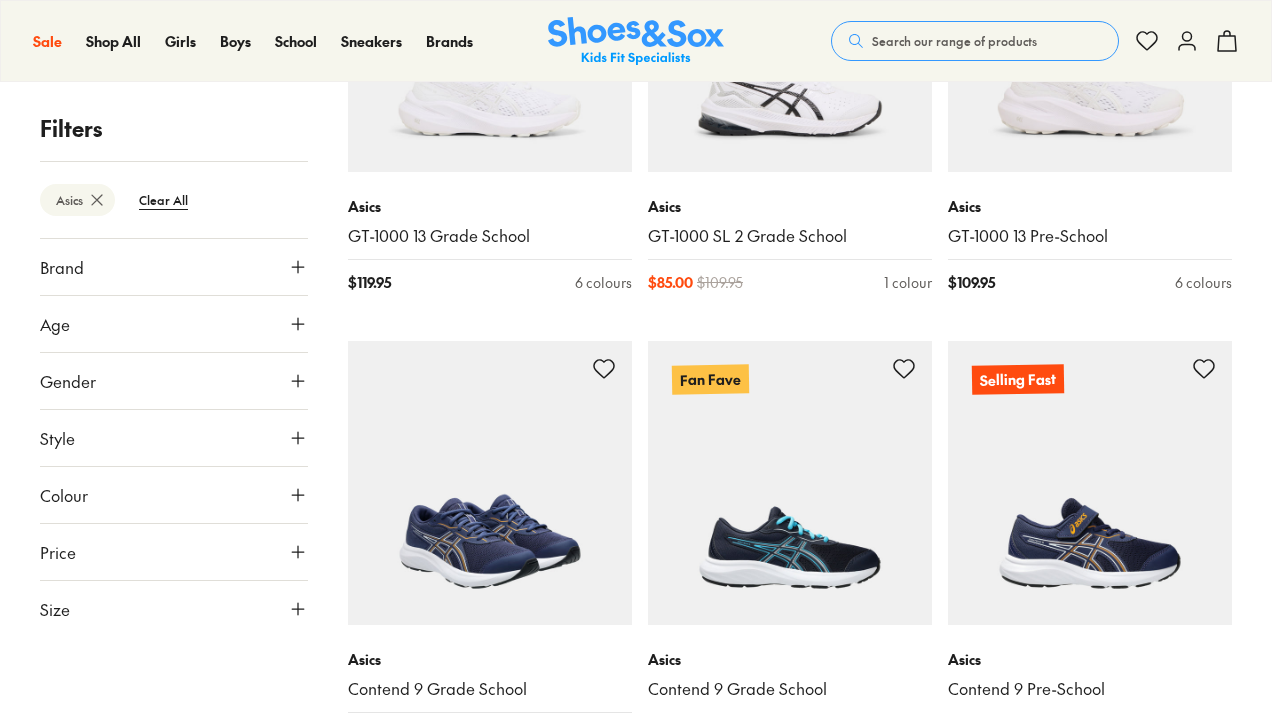 click at bounding box center [490, 483] 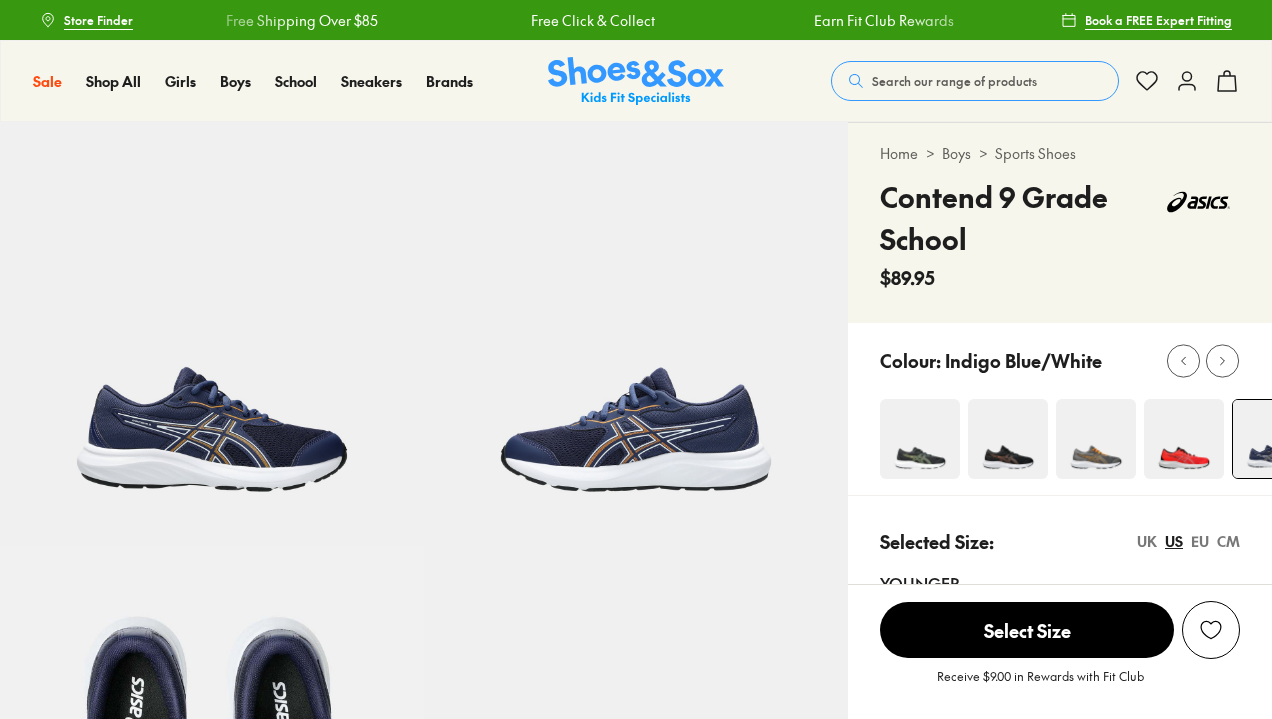select on "*" 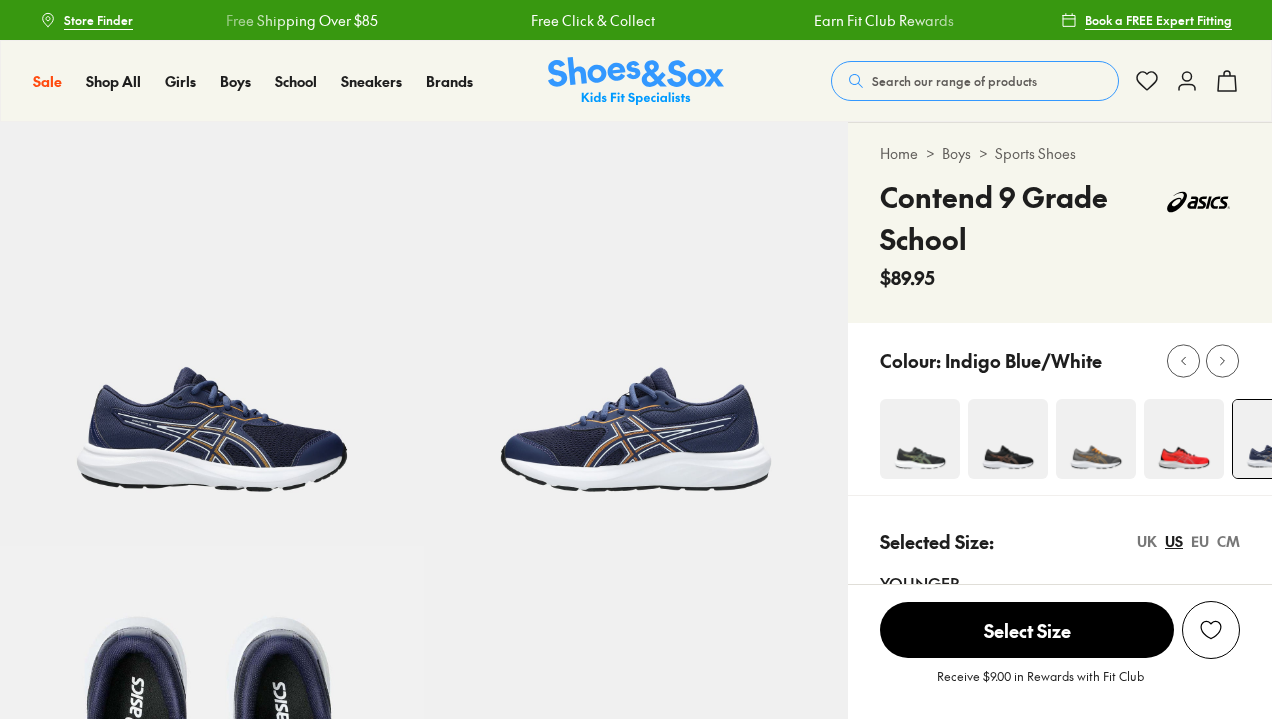scroll, scrollTop: 0, scrollLeft: 0, axis: both 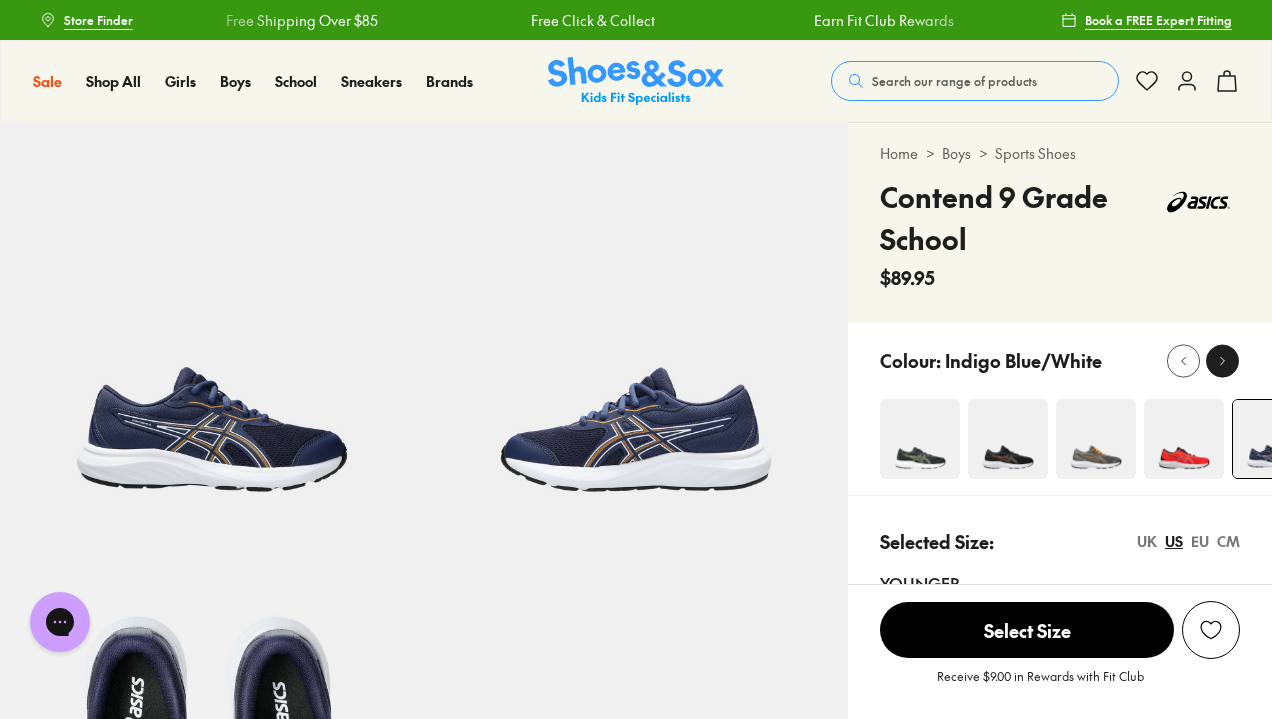 click at bounding box center [1222, 360] 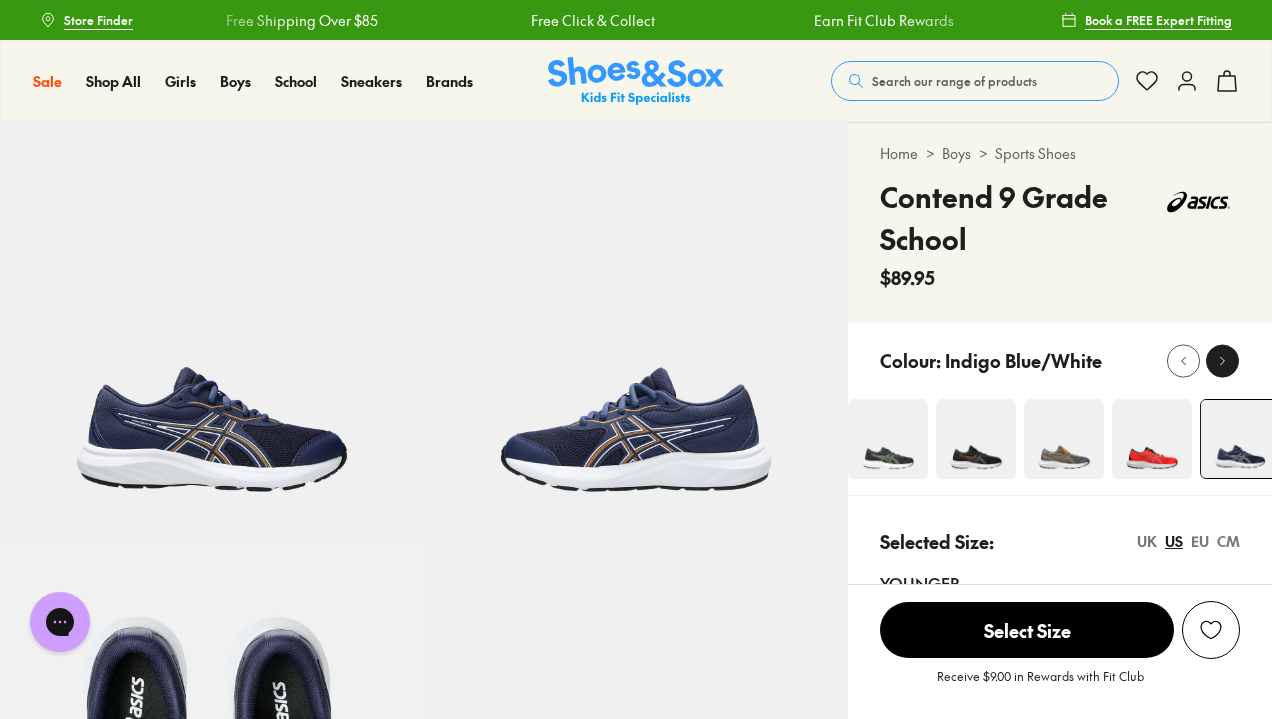 click 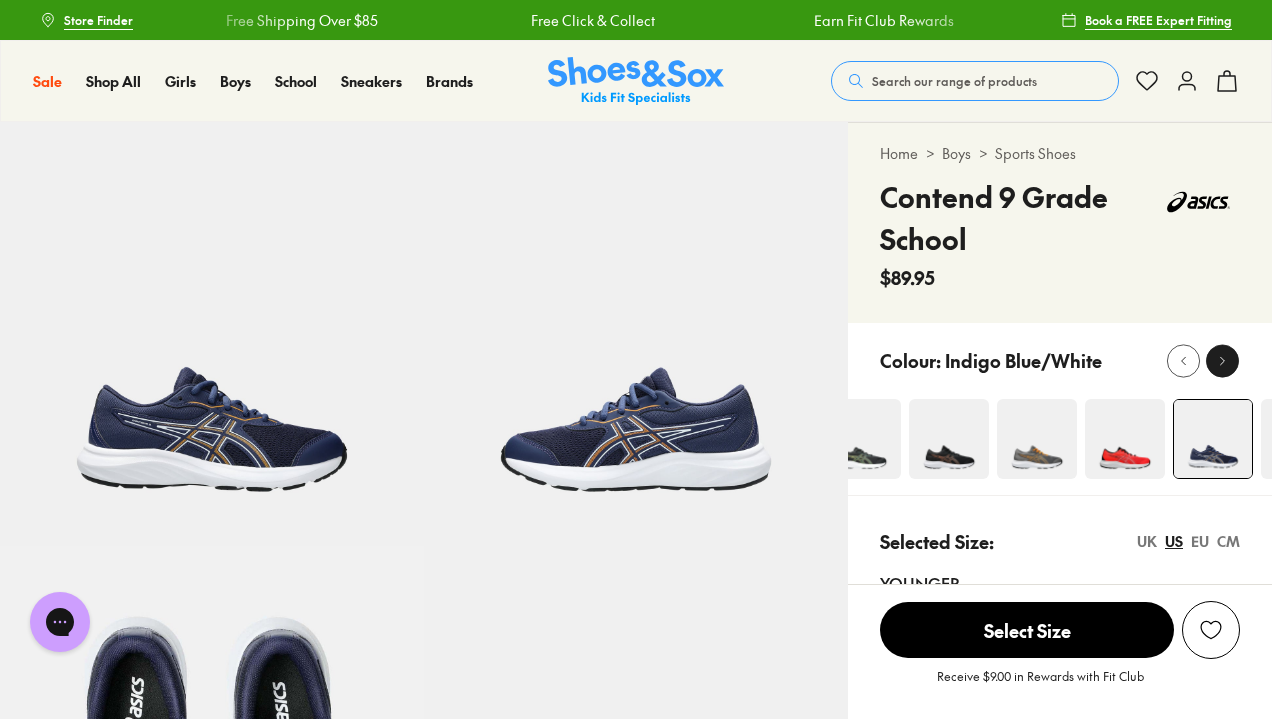 click at bounding box center (1222, 360) 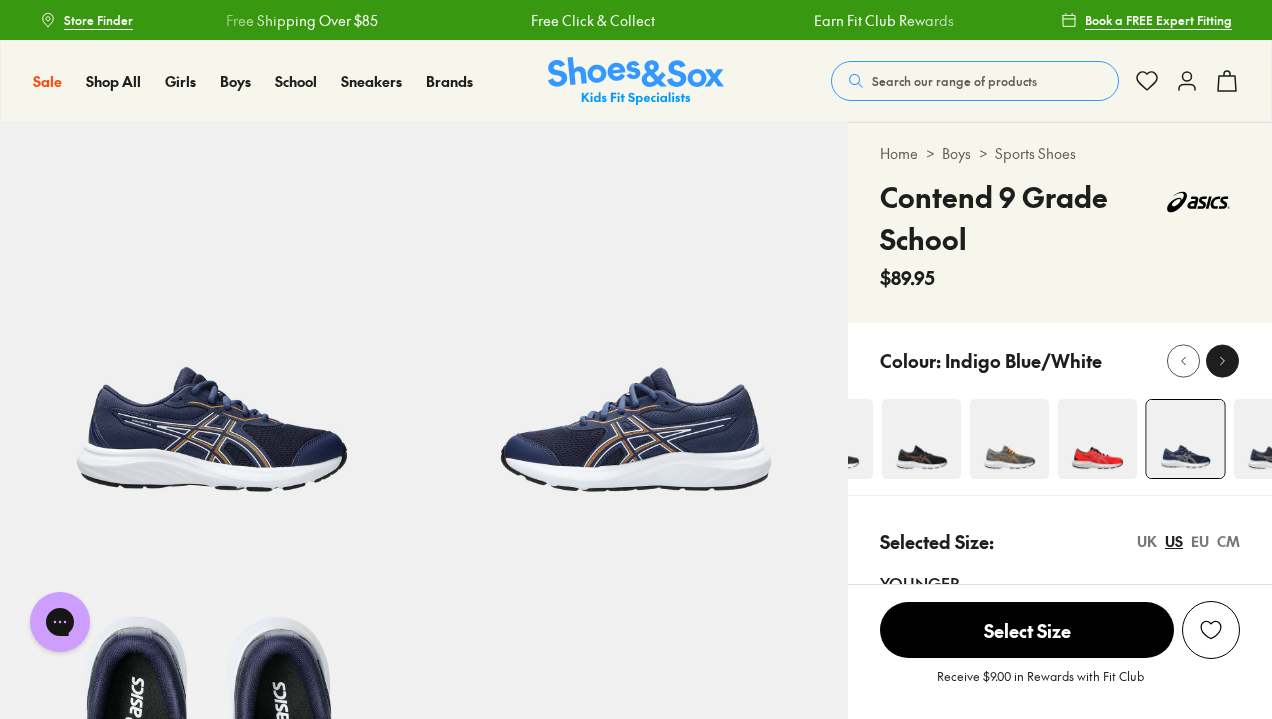 click at bounding box center (1222, 360) 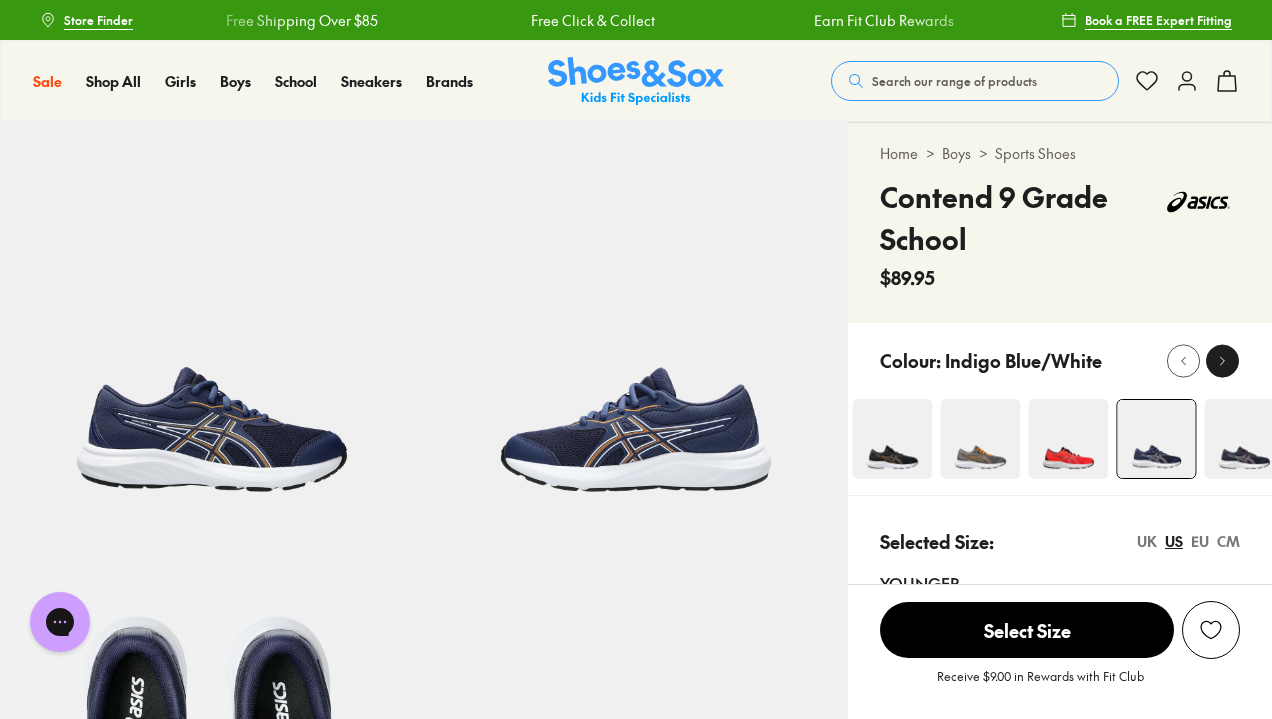 click at bounding box center [1222, 360] 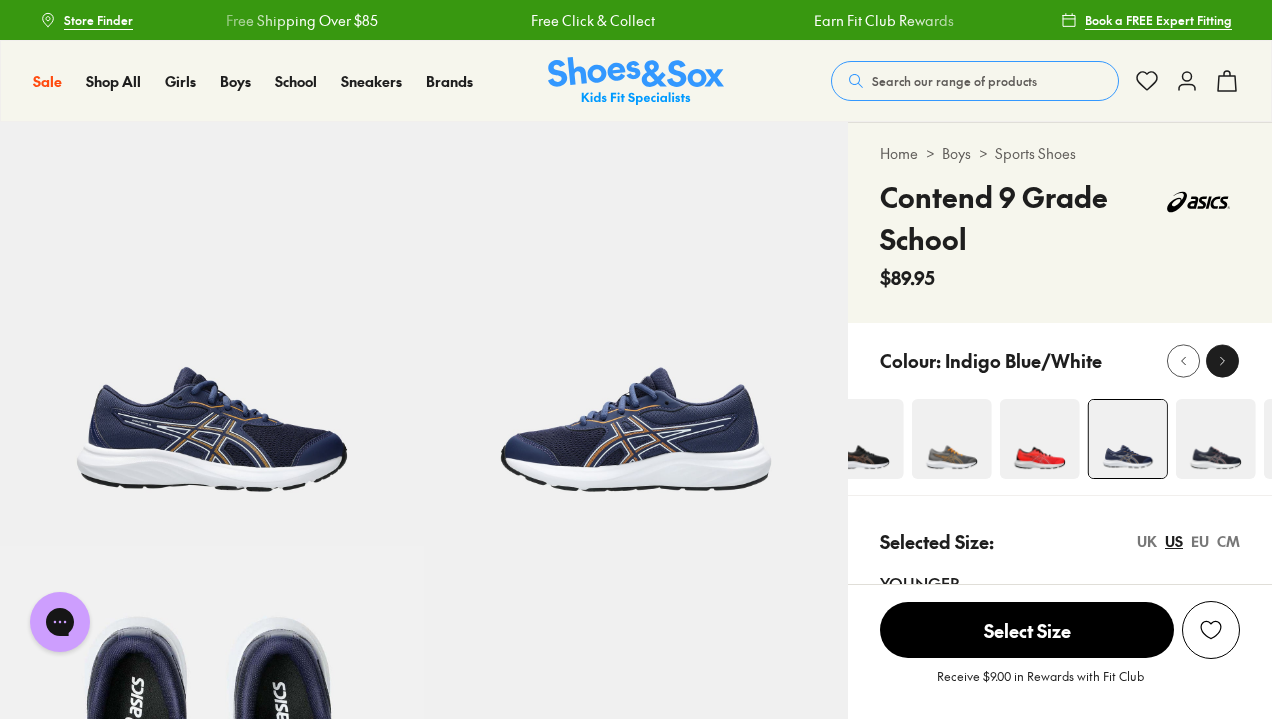click at bounding box center (1222, 360) 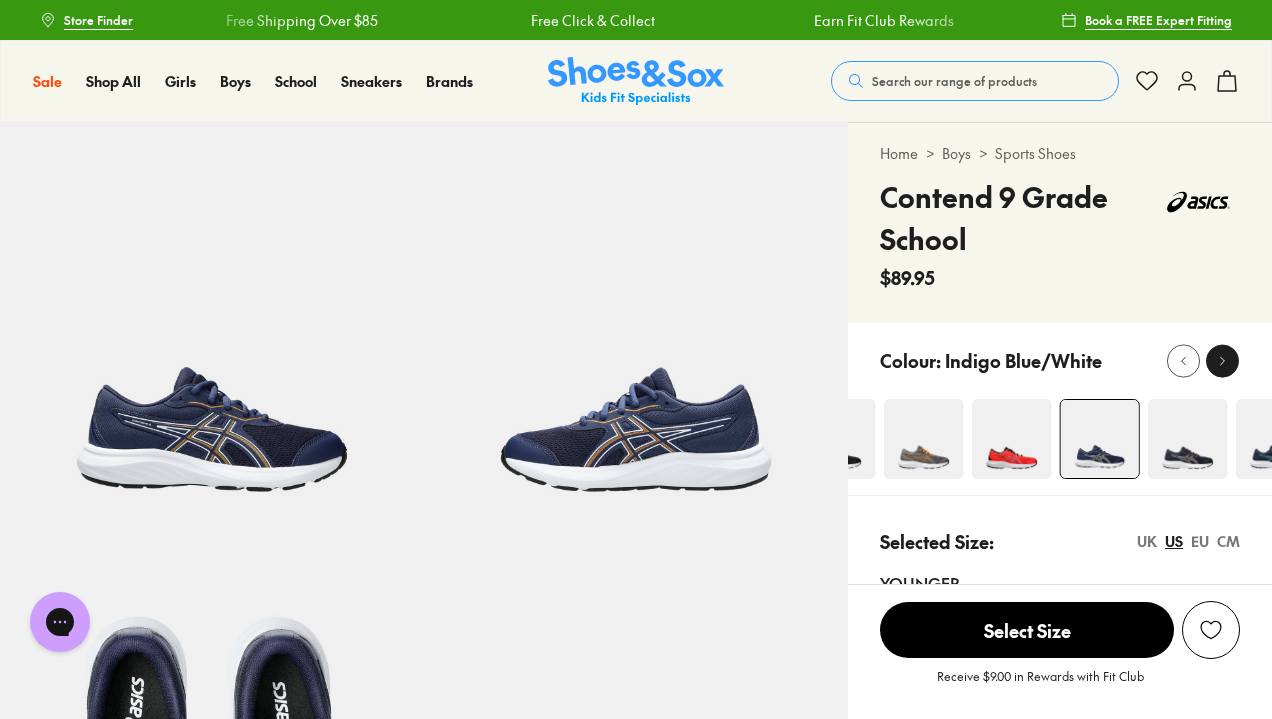 click at bounding box center [1222, 360] 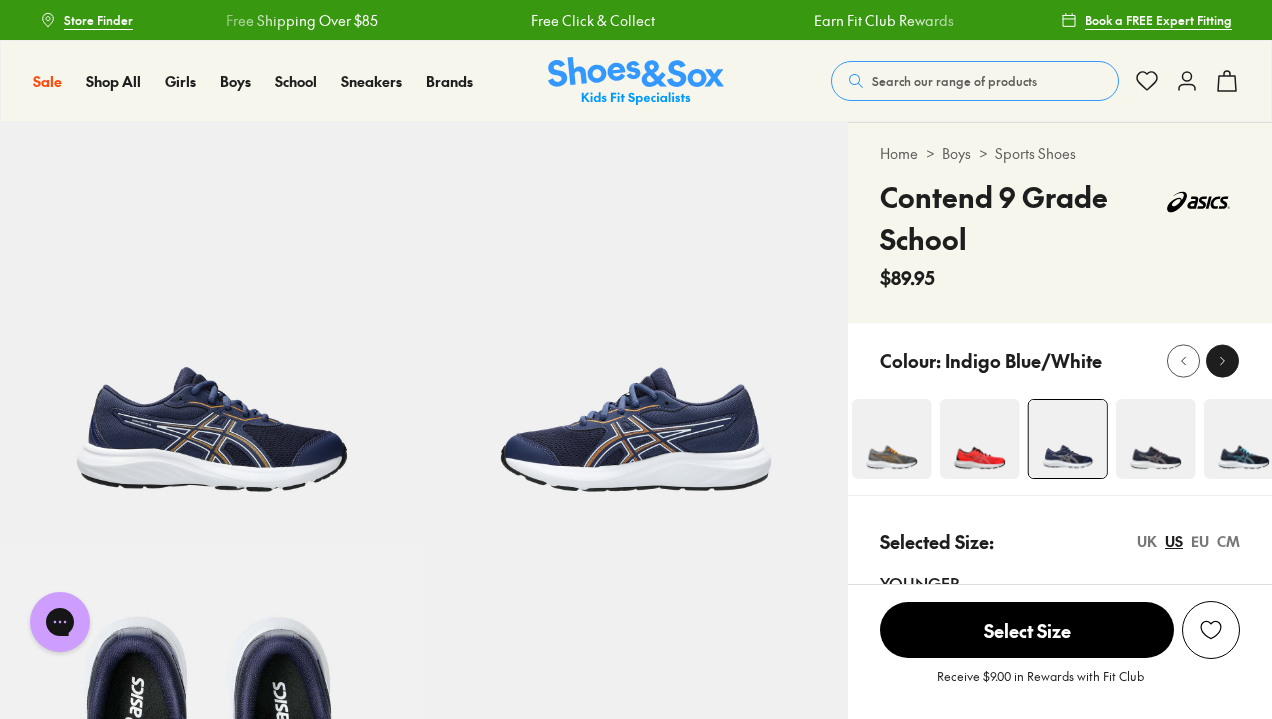 click at bounding box center [1222, 360] 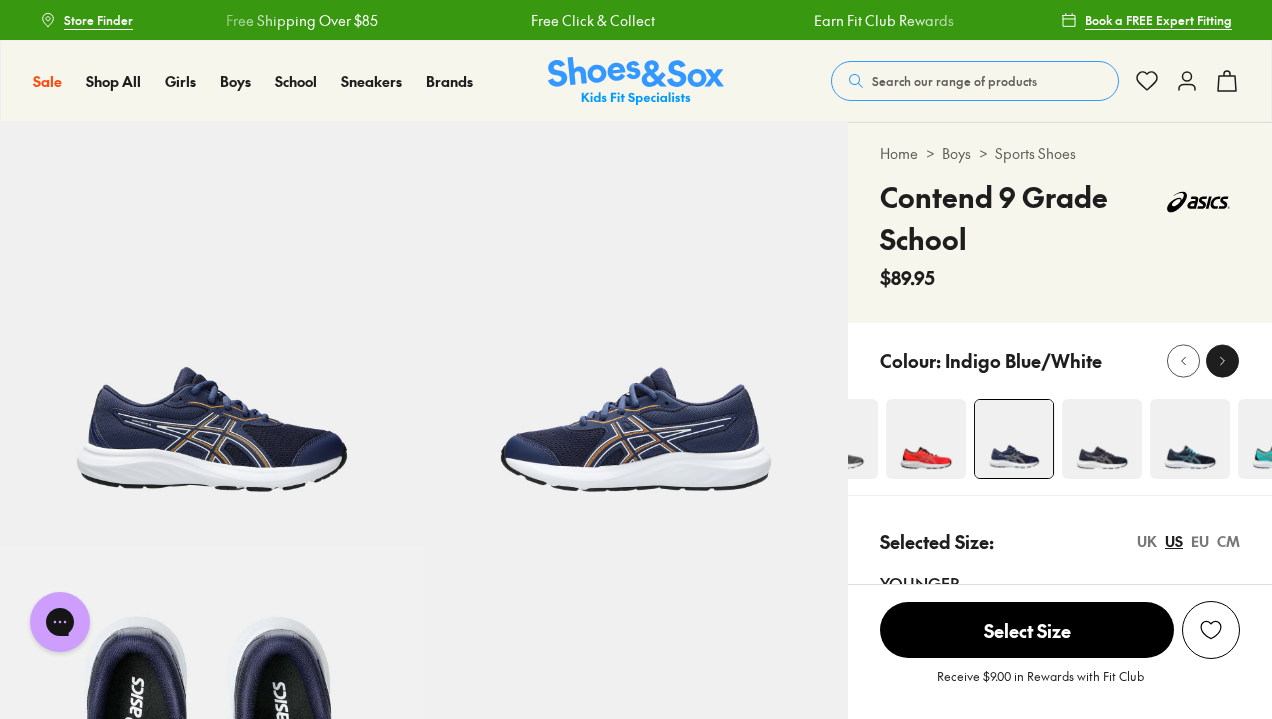 click at bounding box center (1222, 360) 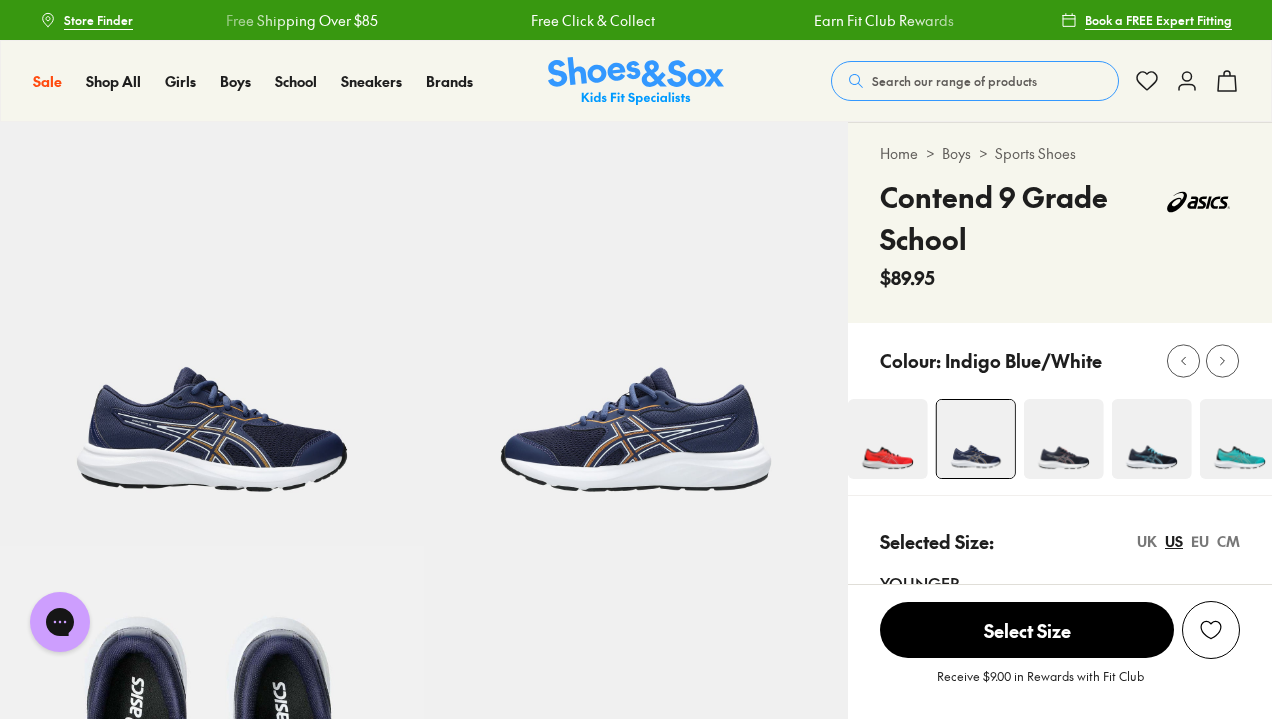 click at bounding box center [1152, 439] 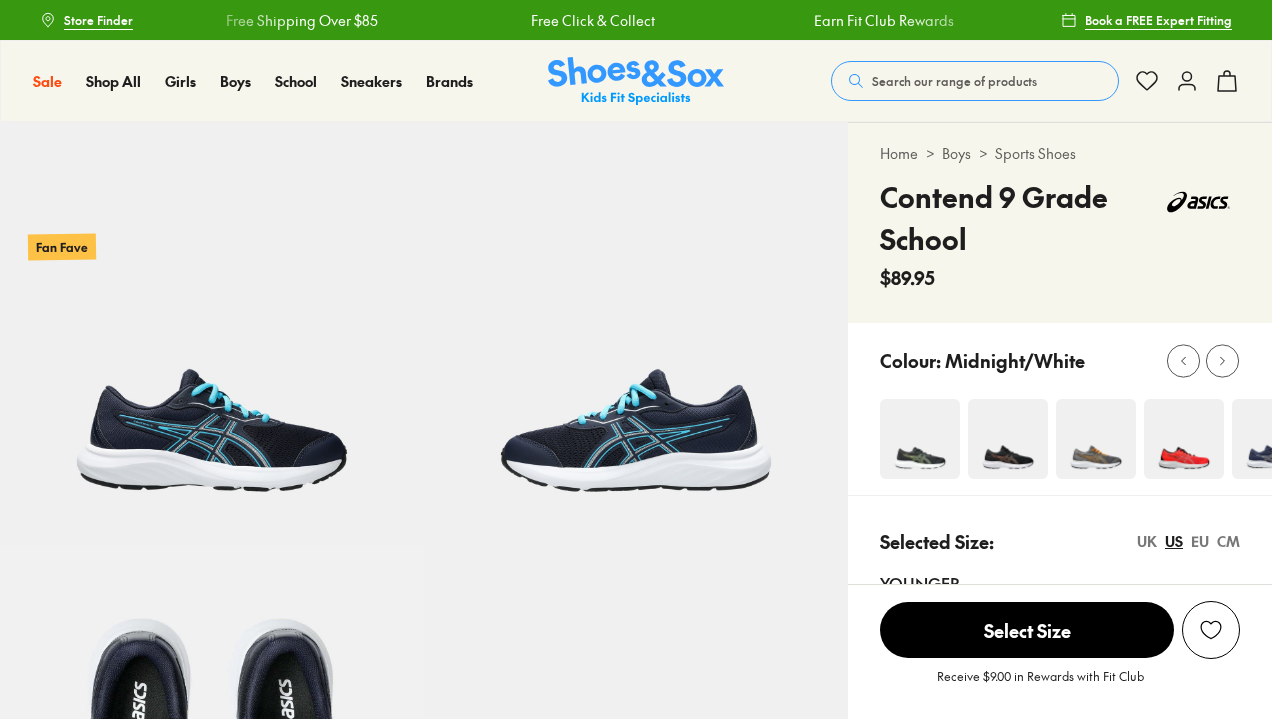scroll, scrollTop: 0, scrollLeft: 0, axis: both 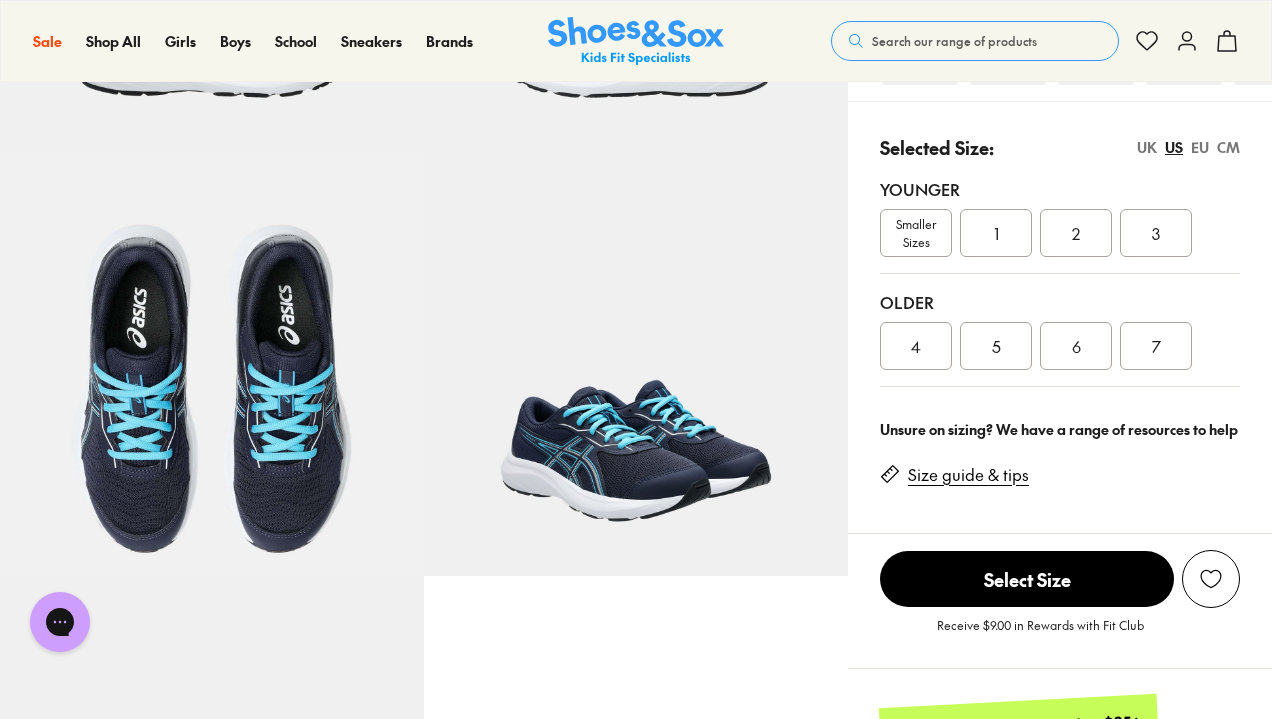 click 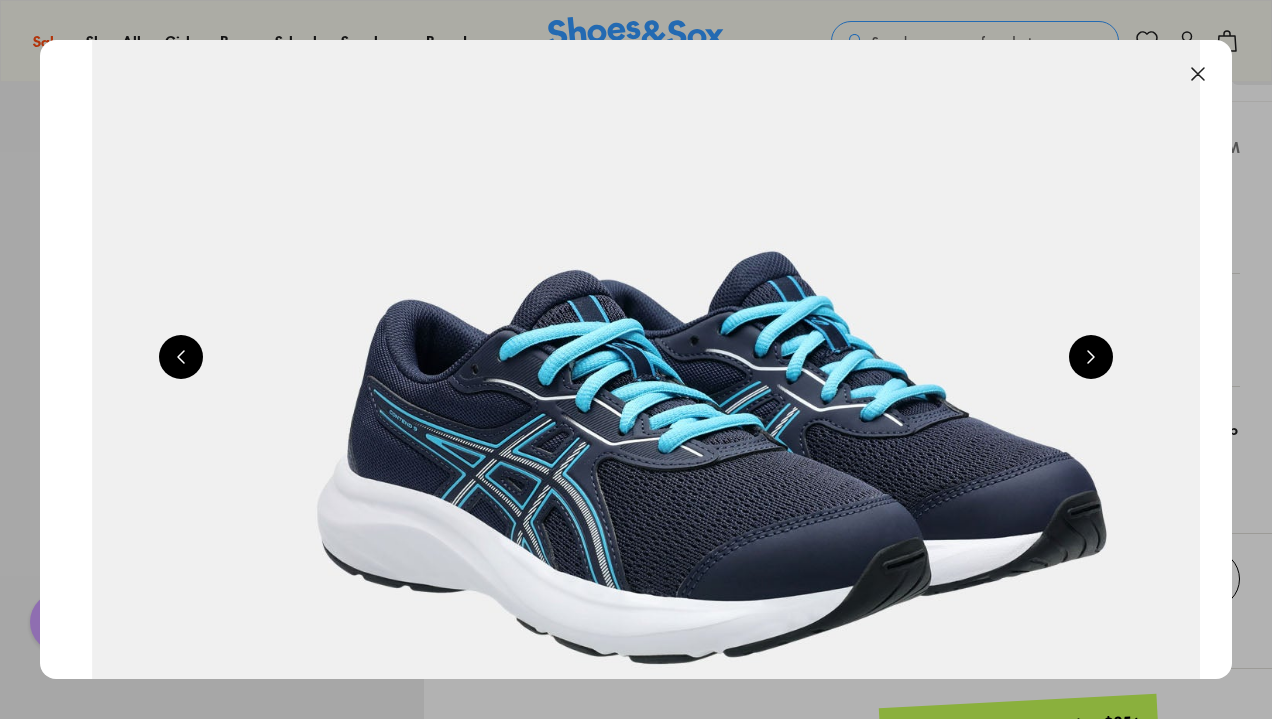 click at bounding box center [1091, 357] 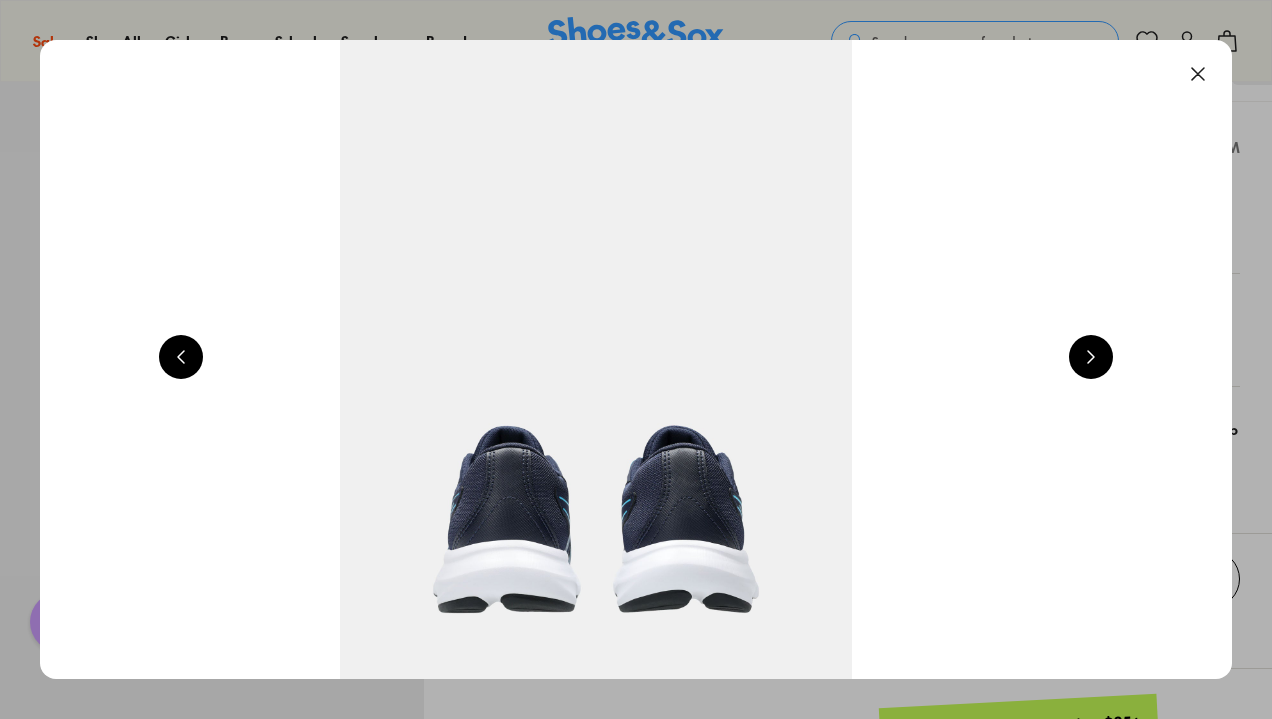 click at bounding box center (1091, 357) 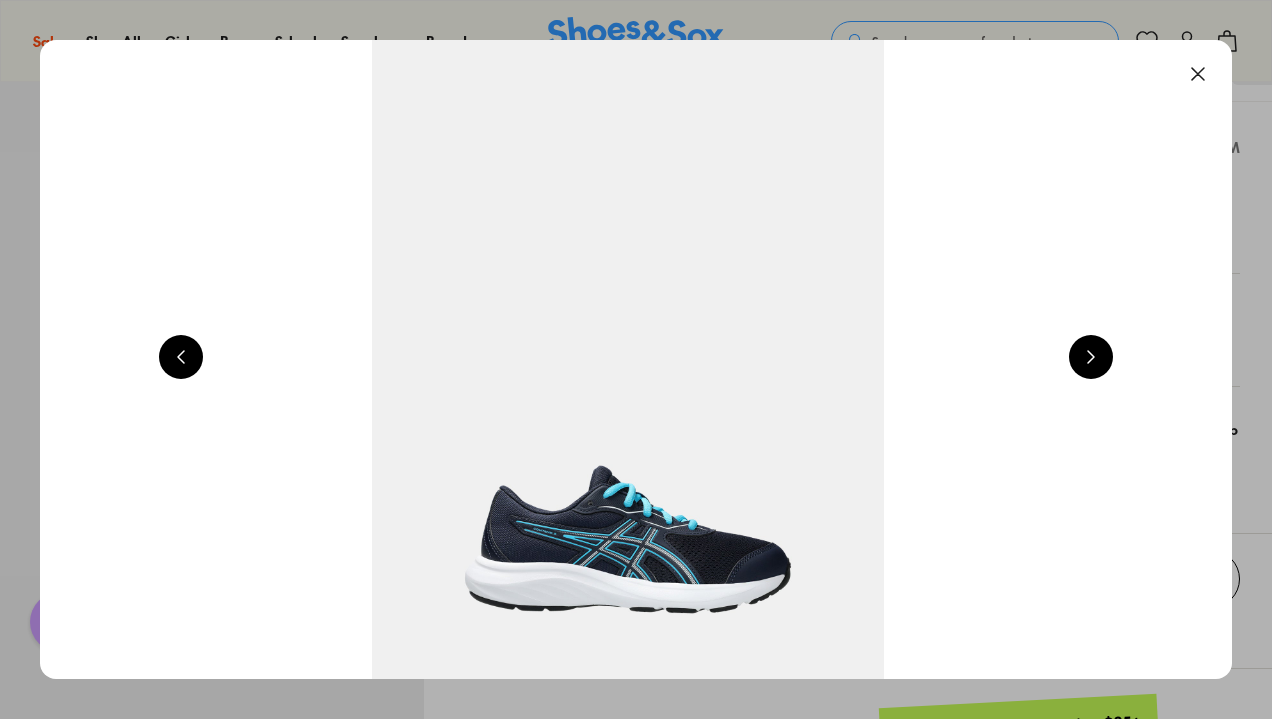click at bounding box center (1091, 357) 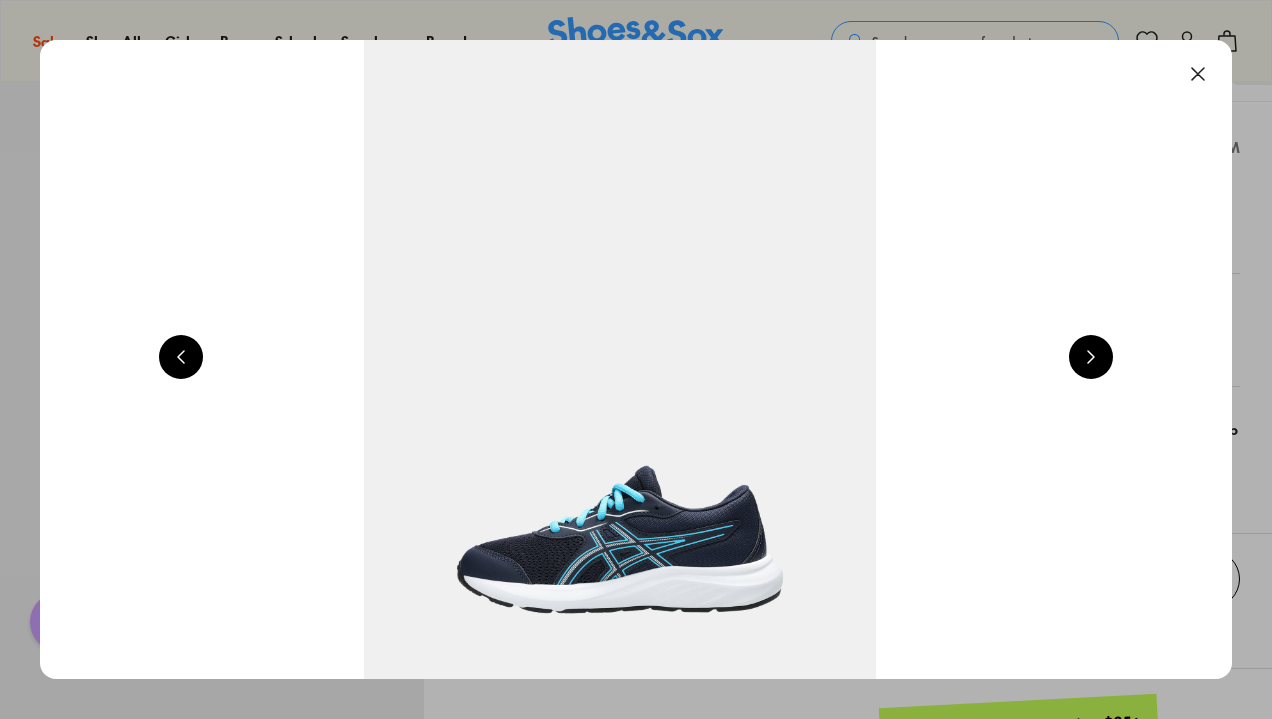 click at bounding box center [1091, 357] 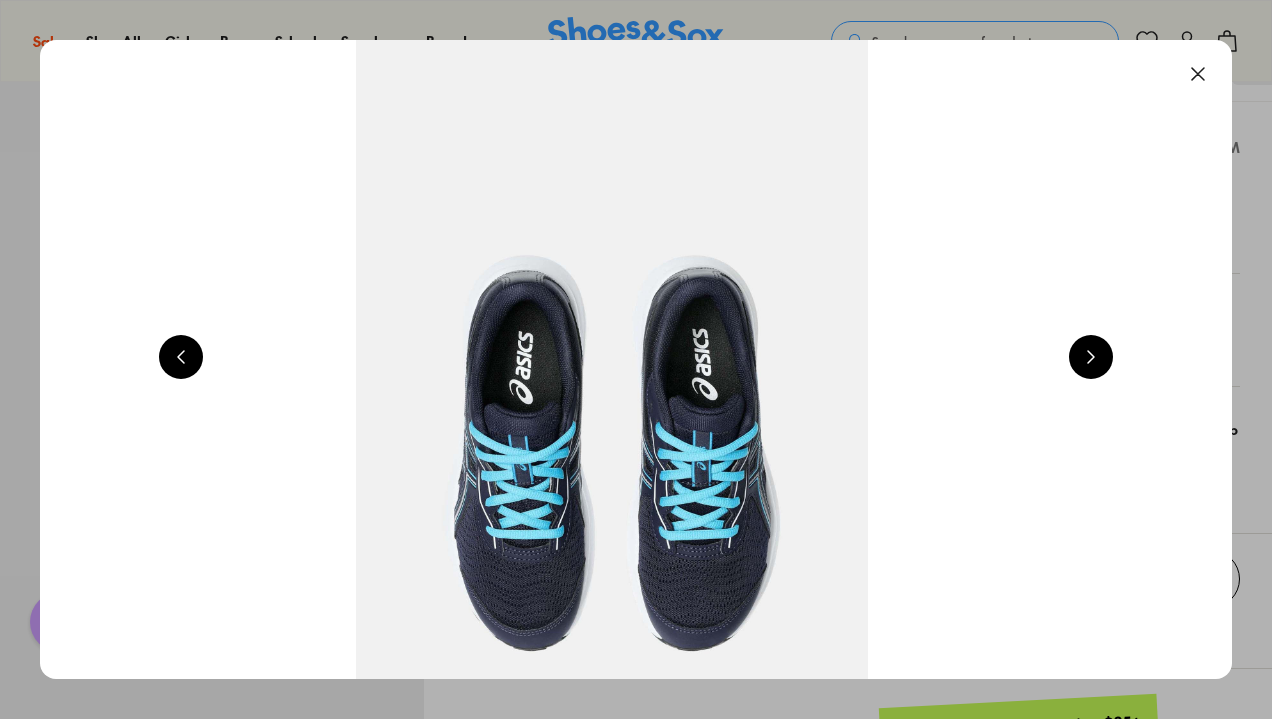 click at bounding box center [1091, 357] 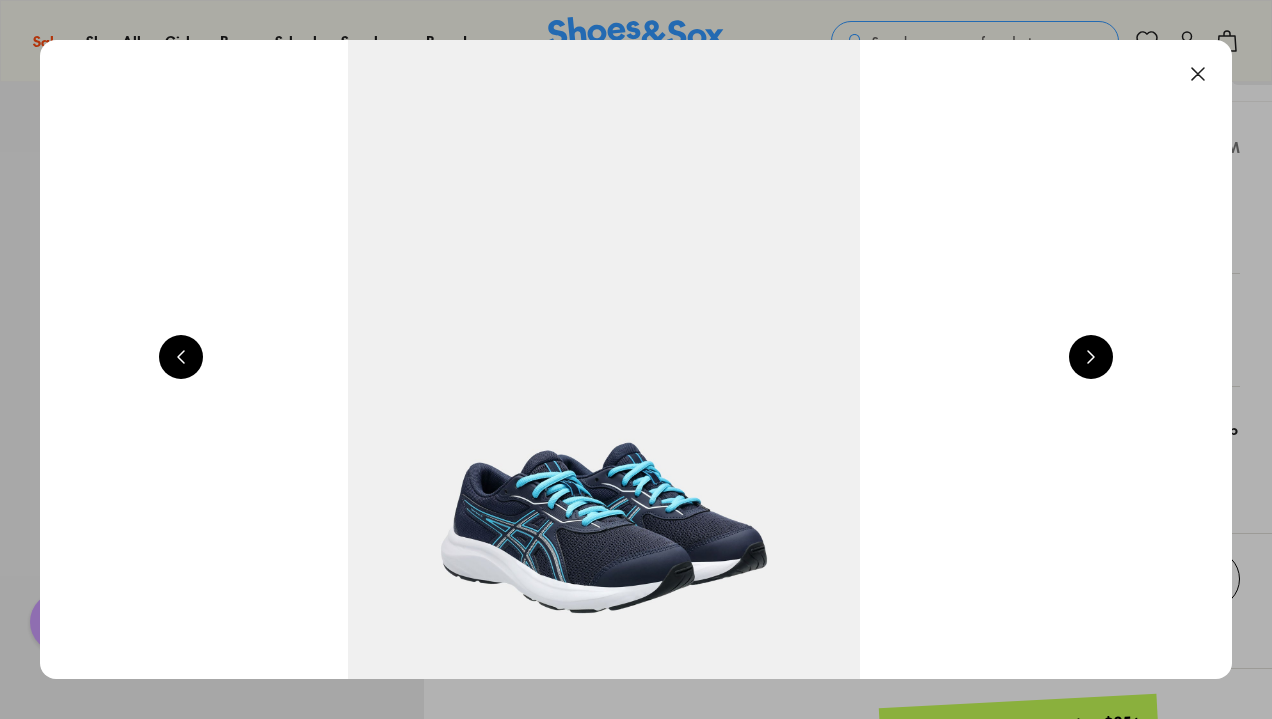 click at bounding box center [1091, 357] 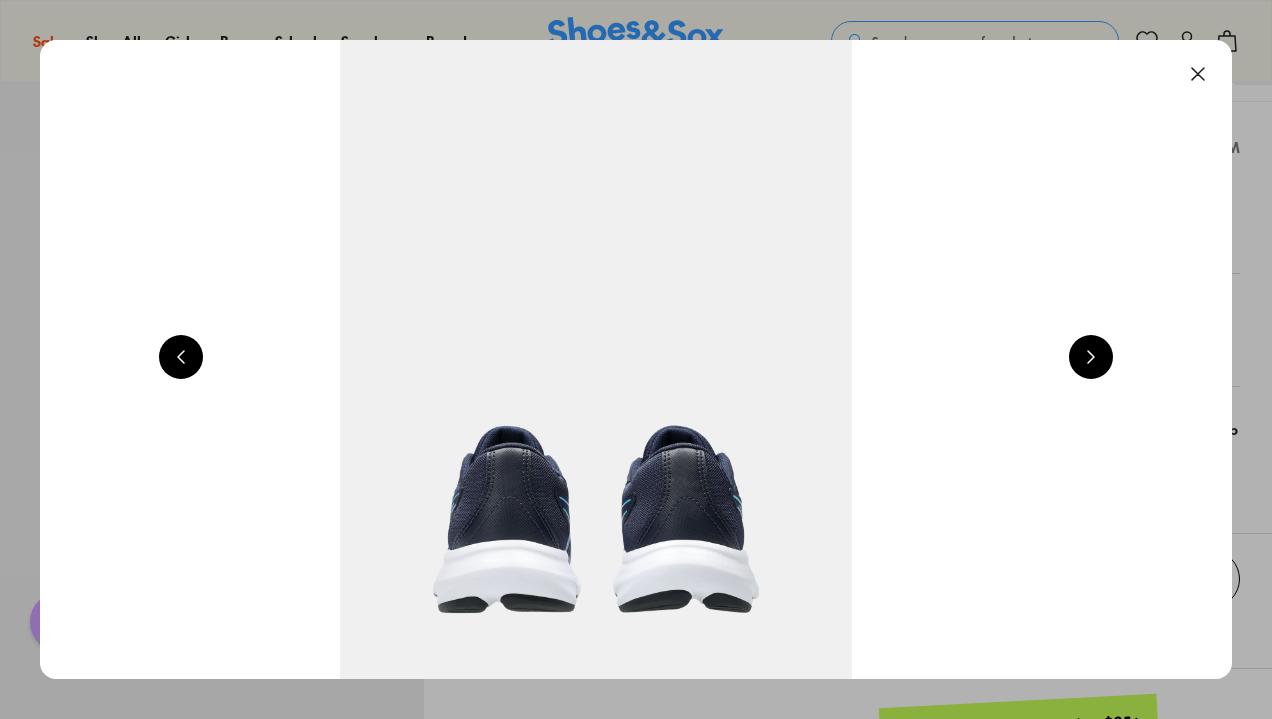 click at bounding box center (1091, 357) 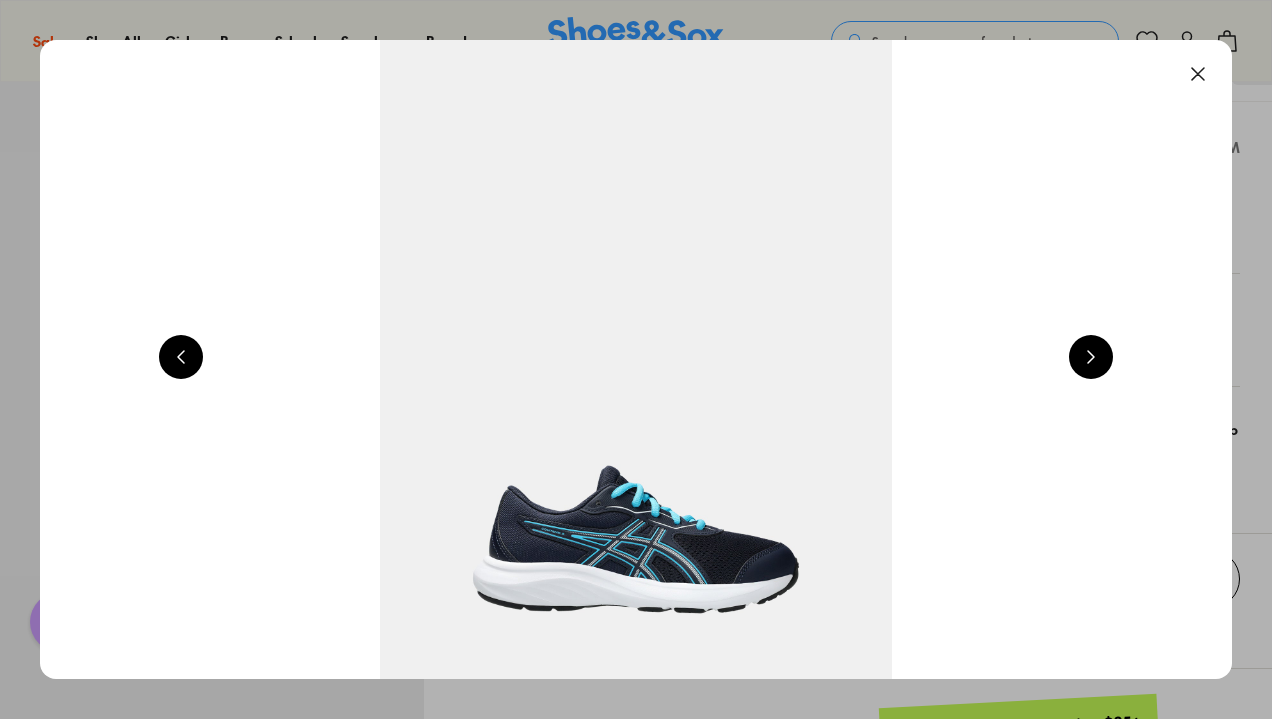 scroll, scrollTop: 0, scrollLeft: 1200, axis: horizontal 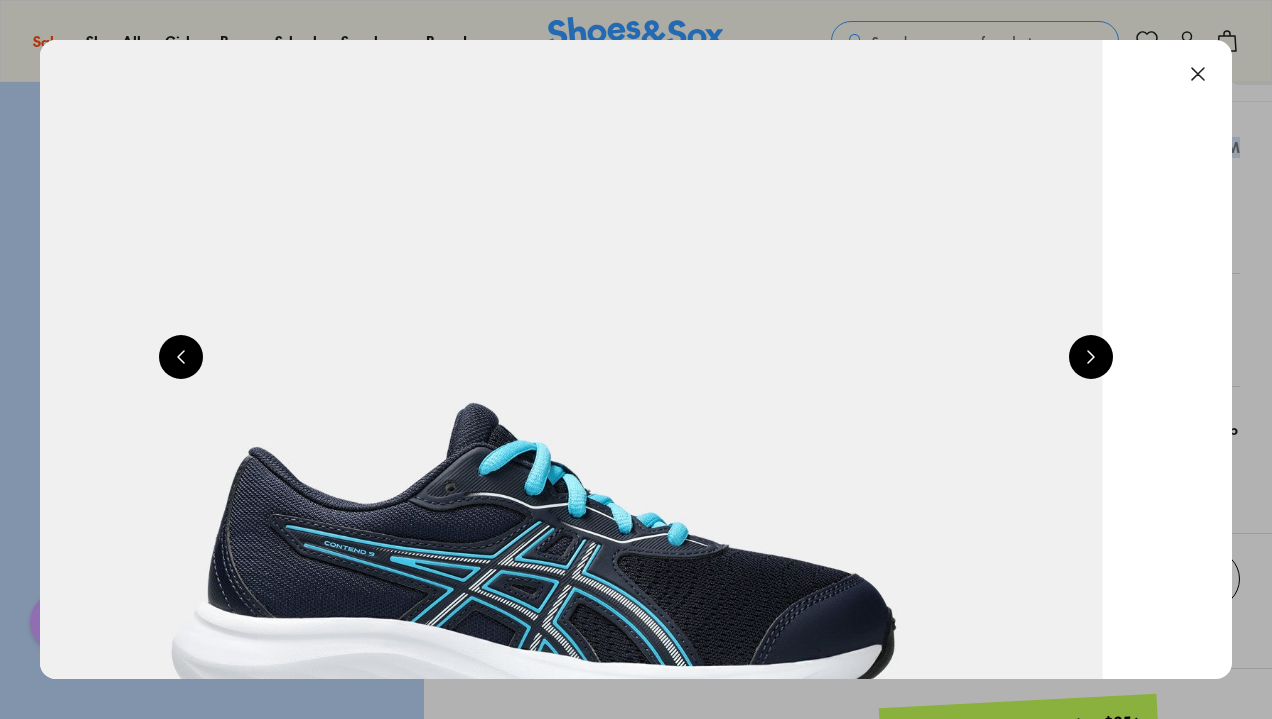 drag, startPoint x: 1270, startPoint y: 118, endPoint x: 1274, endPoint y: 147, distance: 29.274563 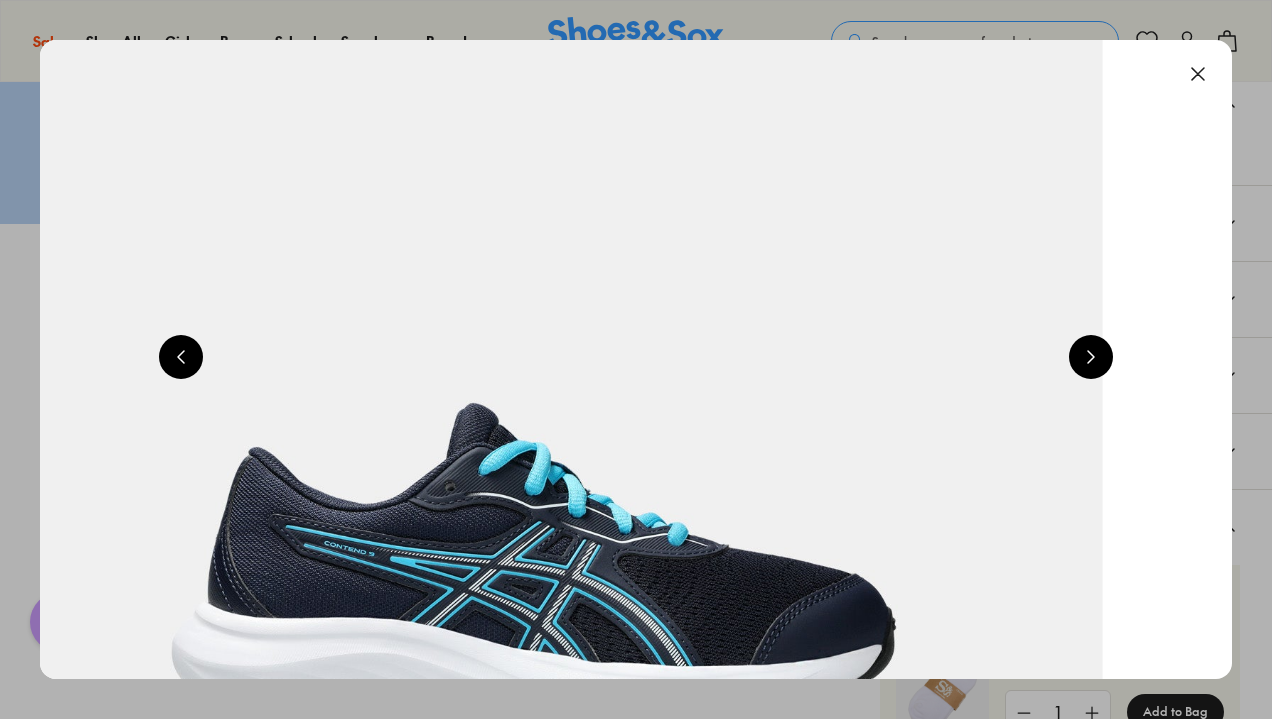 scroll, scrollTop: 1249, scrollLeft: 0, axis: vertical 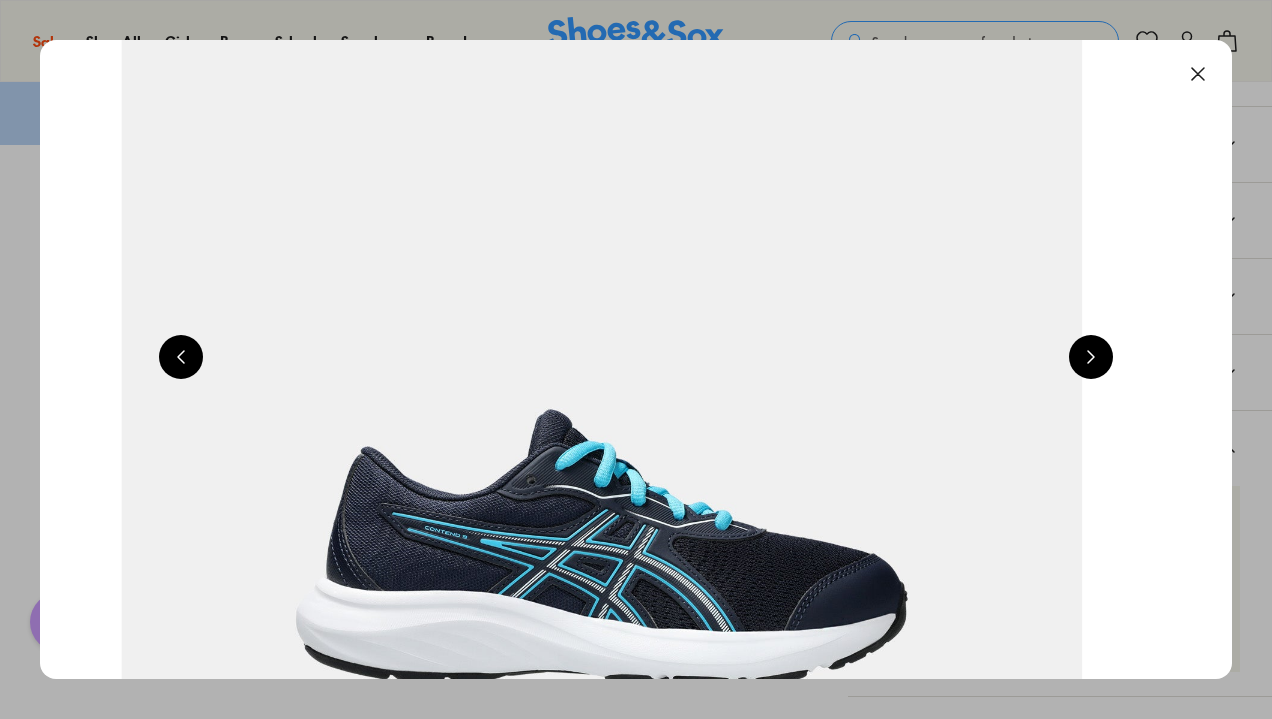 click at bounding box center (1091, 357) 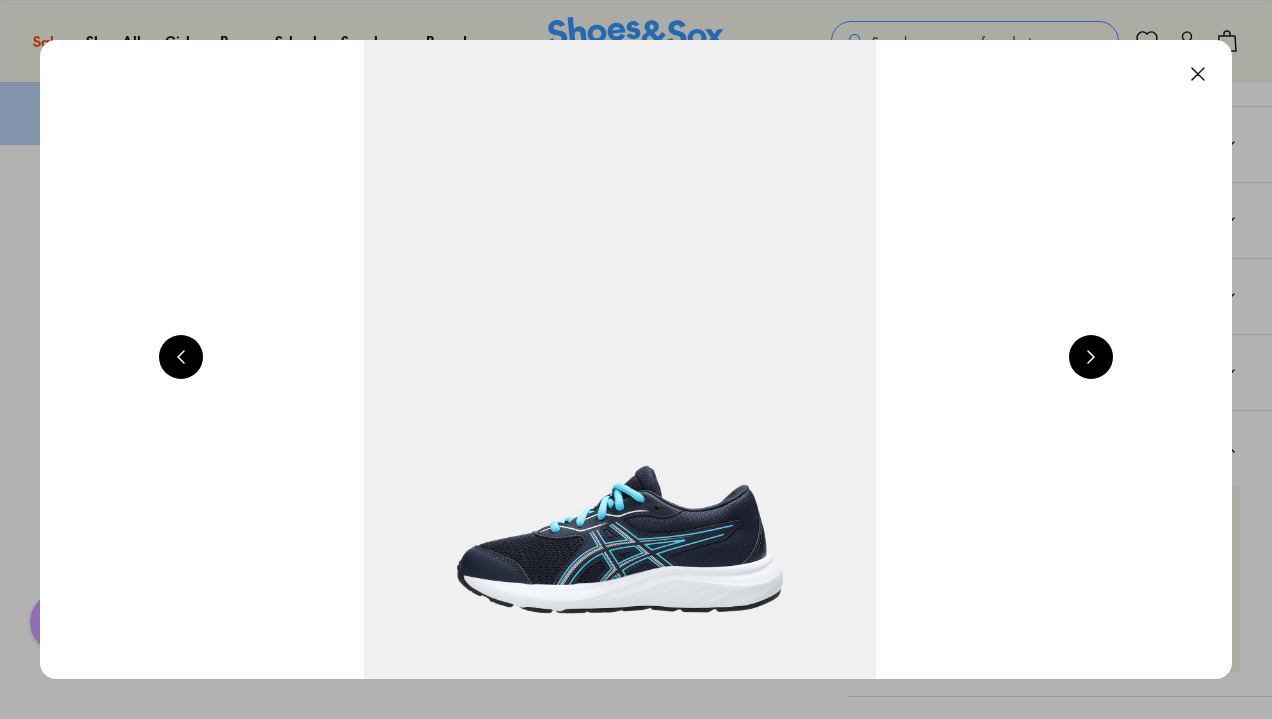 click at bounding box center (1091, 357) 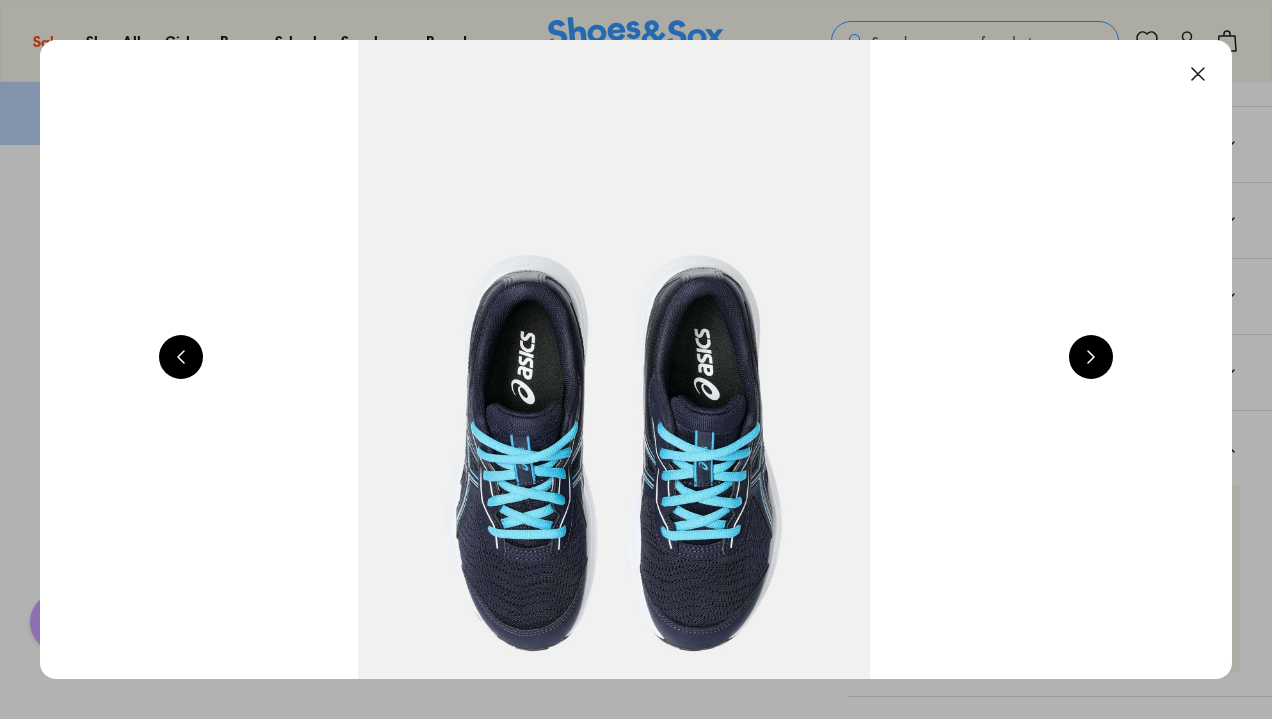 scroll, scrollTop: 0, scrollLeft: 3600, axis: horizontal 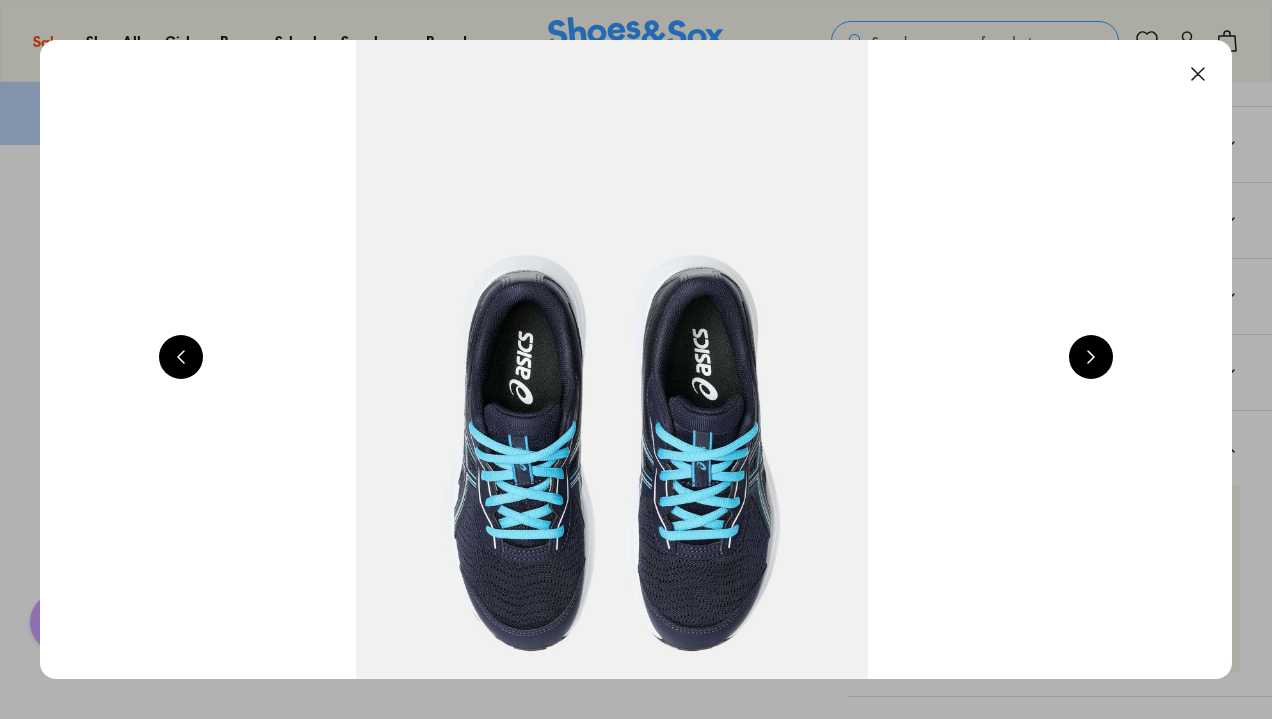 click at bounding box center (1091, 357) 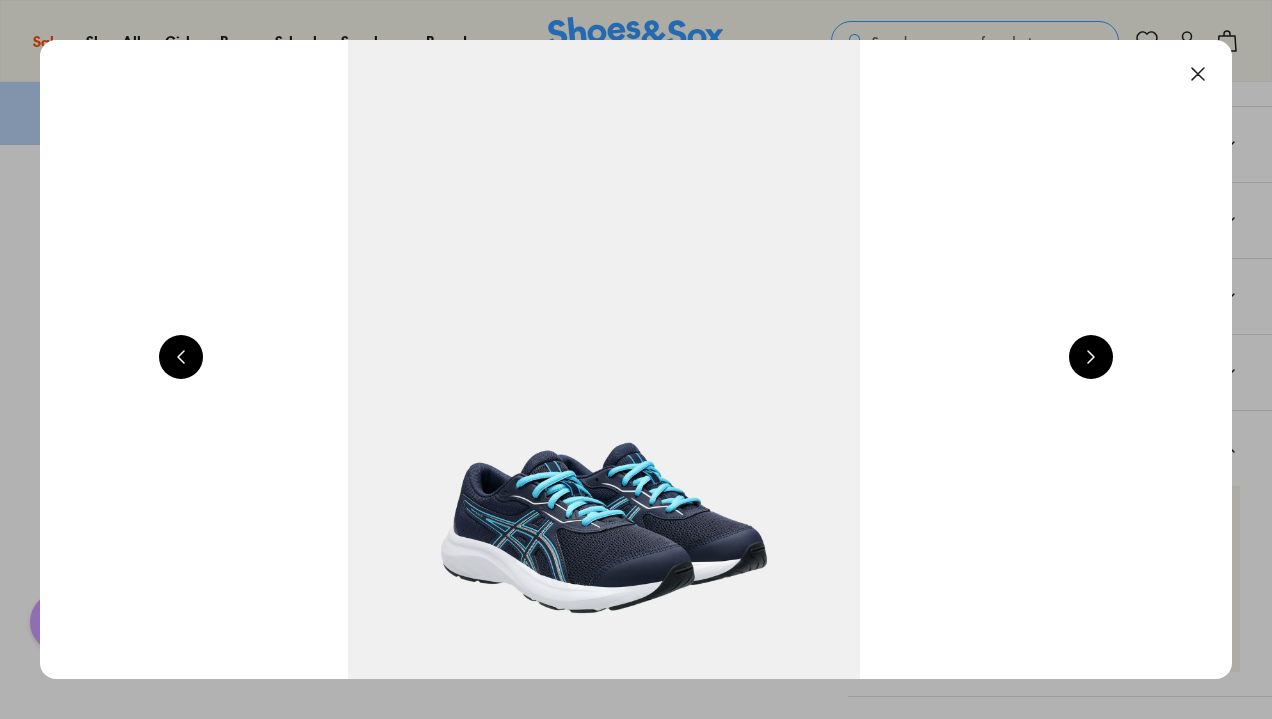 click at bounding box center [1091, 357] 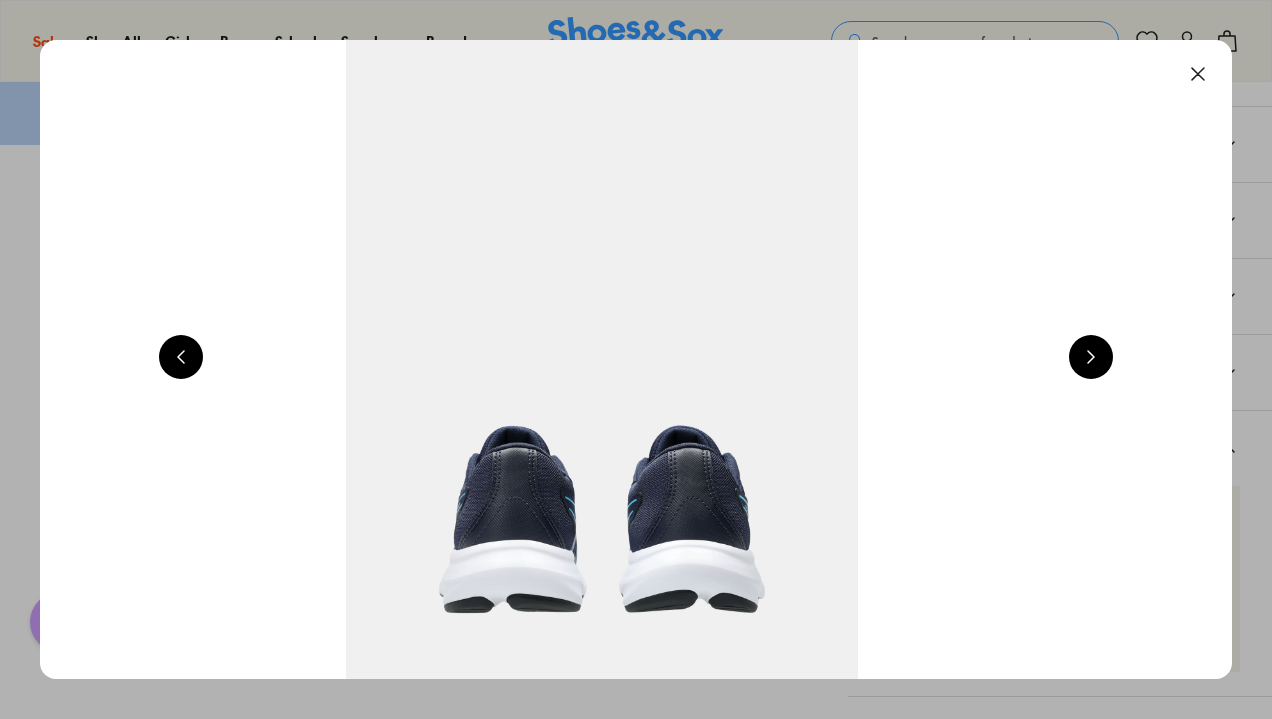 scroll, scrollTop: 0, scrollLeft: 6000, axis: horizontal 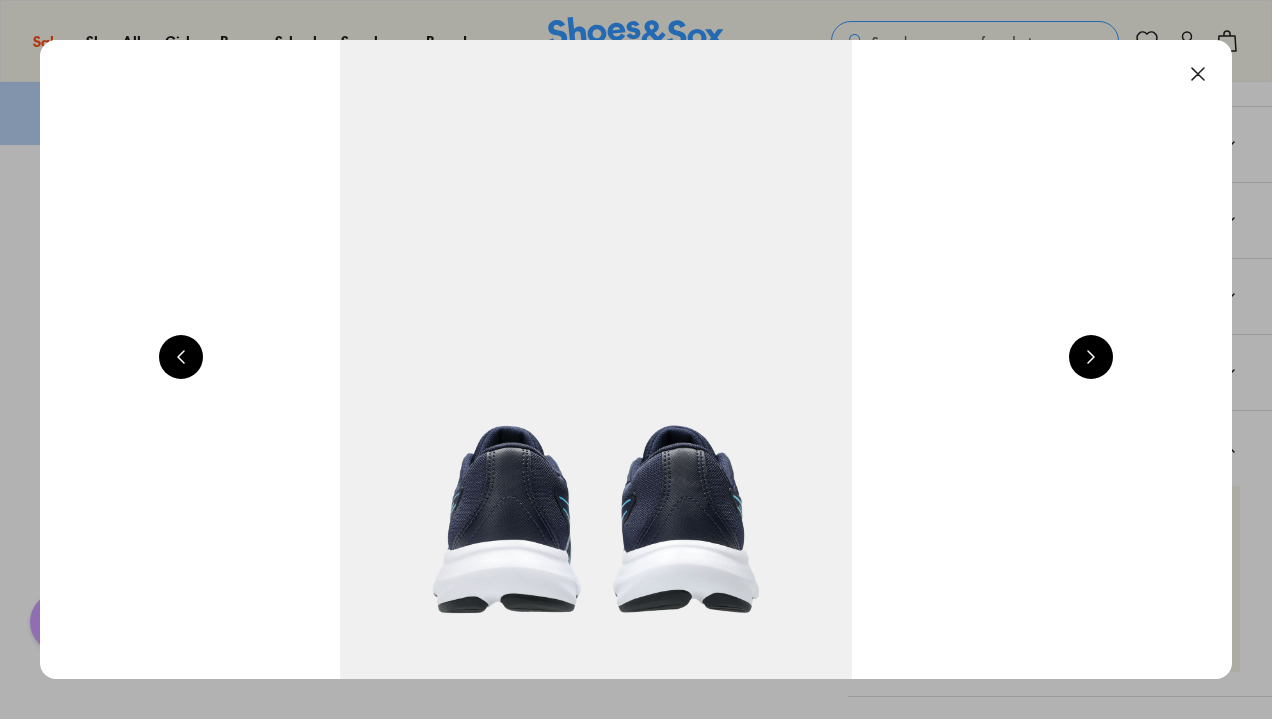 click at bounding box center (1198, 74) 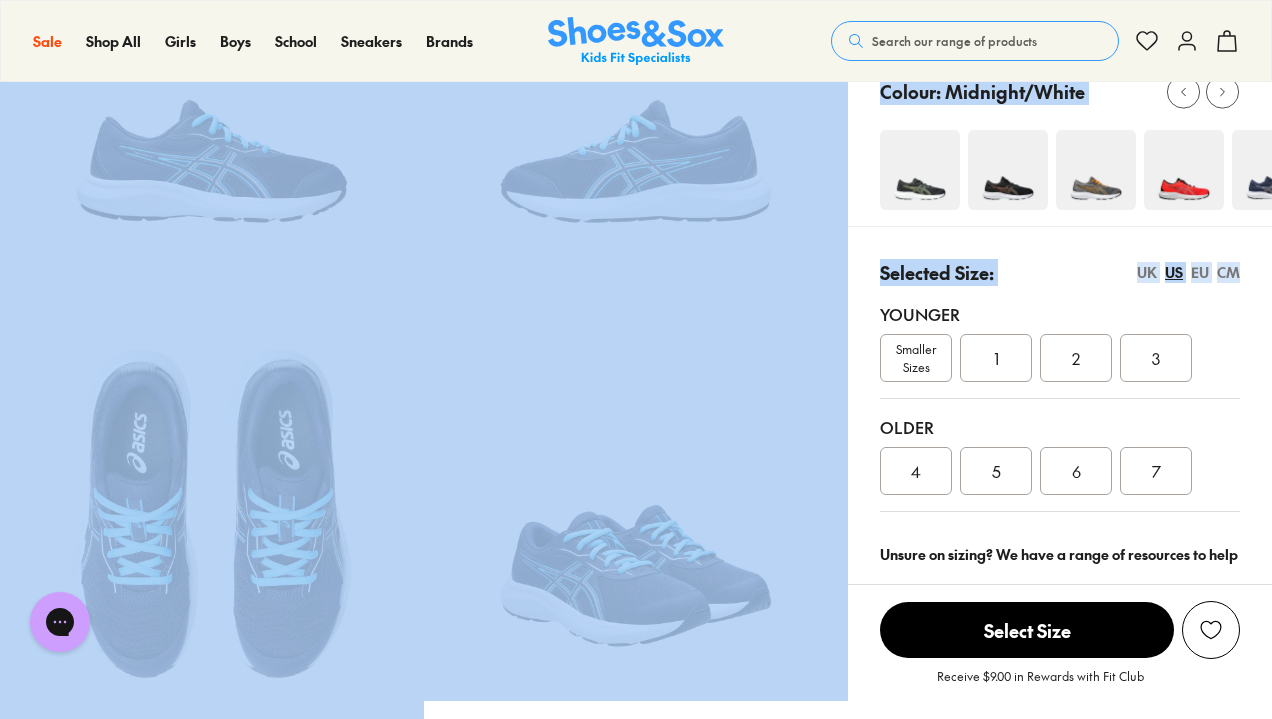 scroll, scrollTop: 0, scrollLeft: 0, axis: both 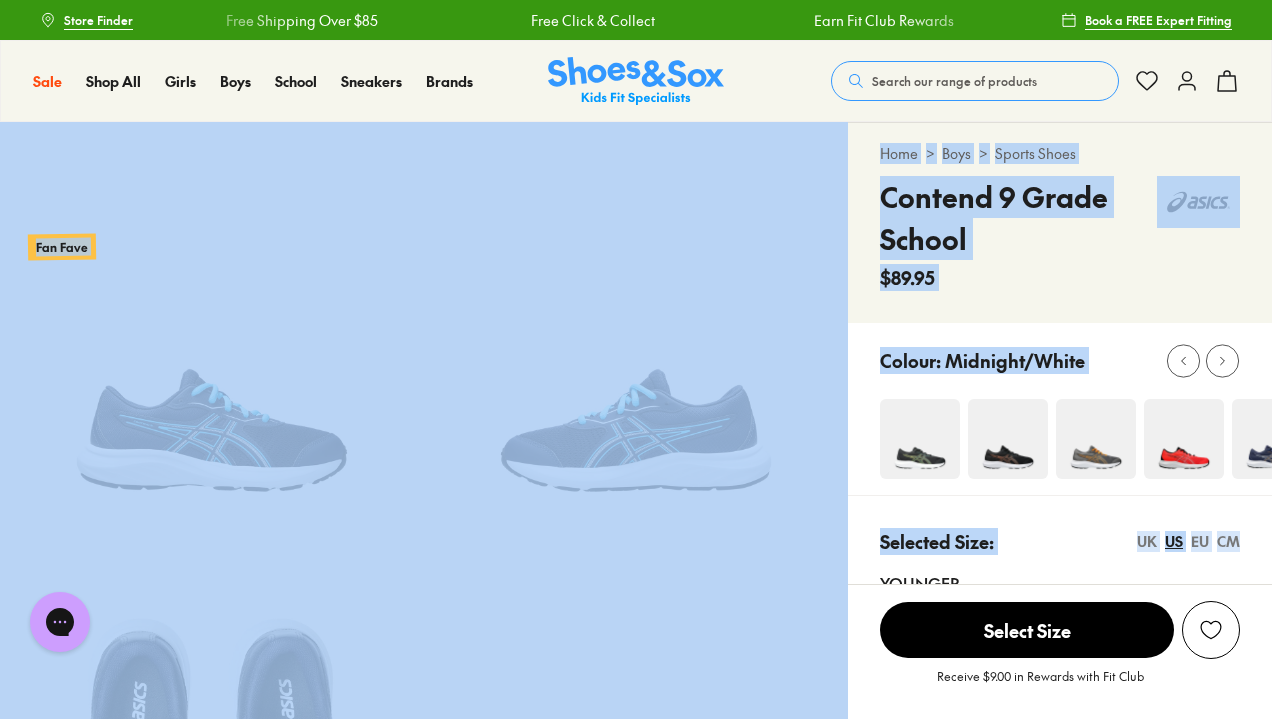click on "Colour:" at bounding box center [1060, 409] 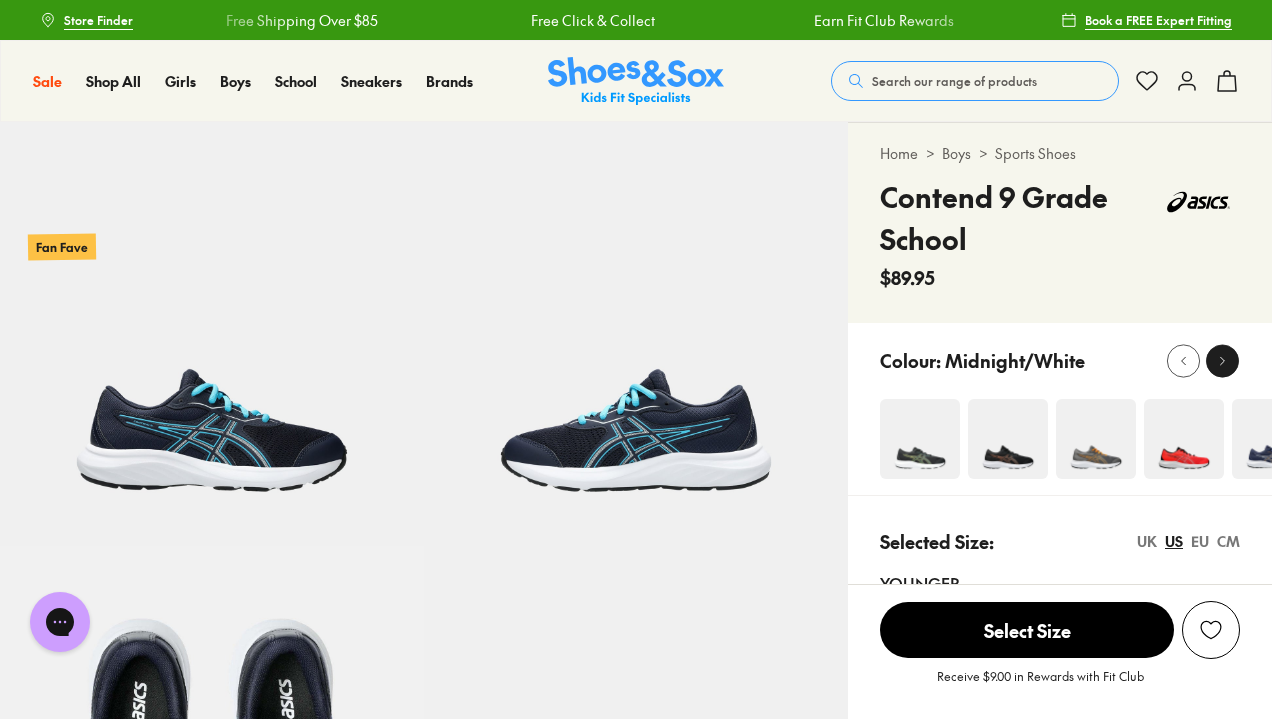 click at bounding box center [1222, 360] 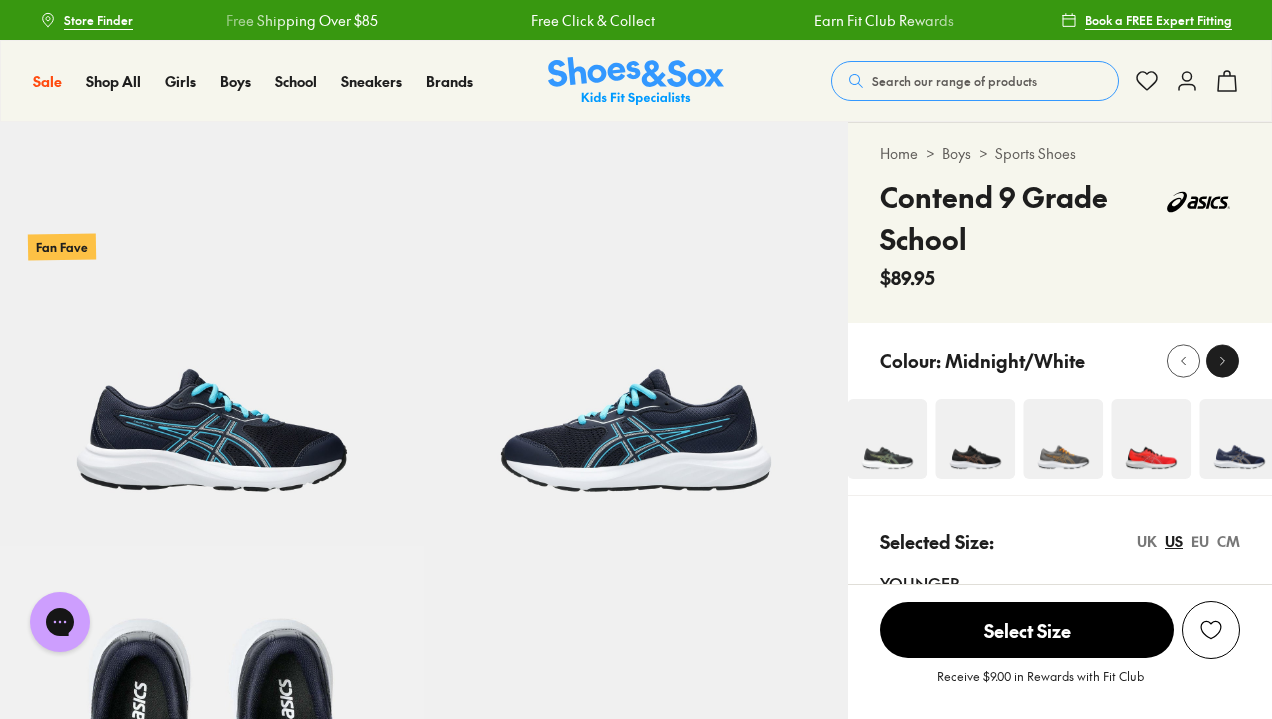 click at bounding box center (1222, 360) 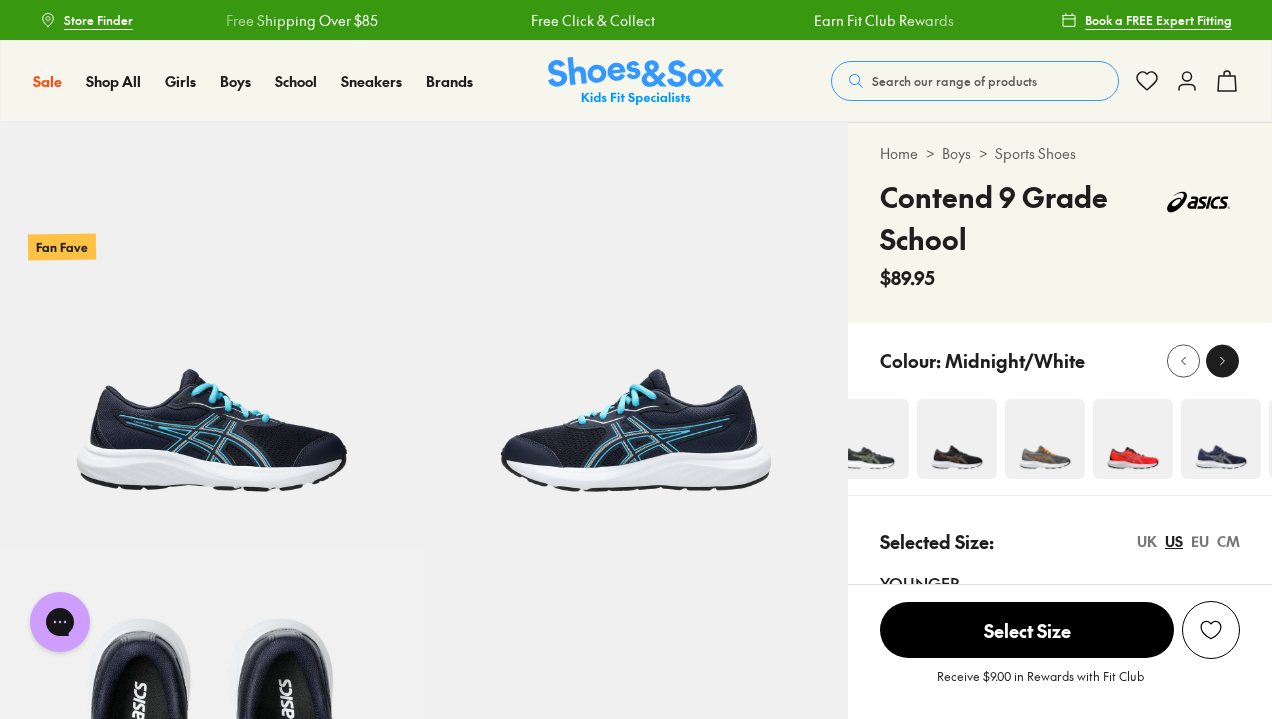 click at bounding box center [1222, 360] 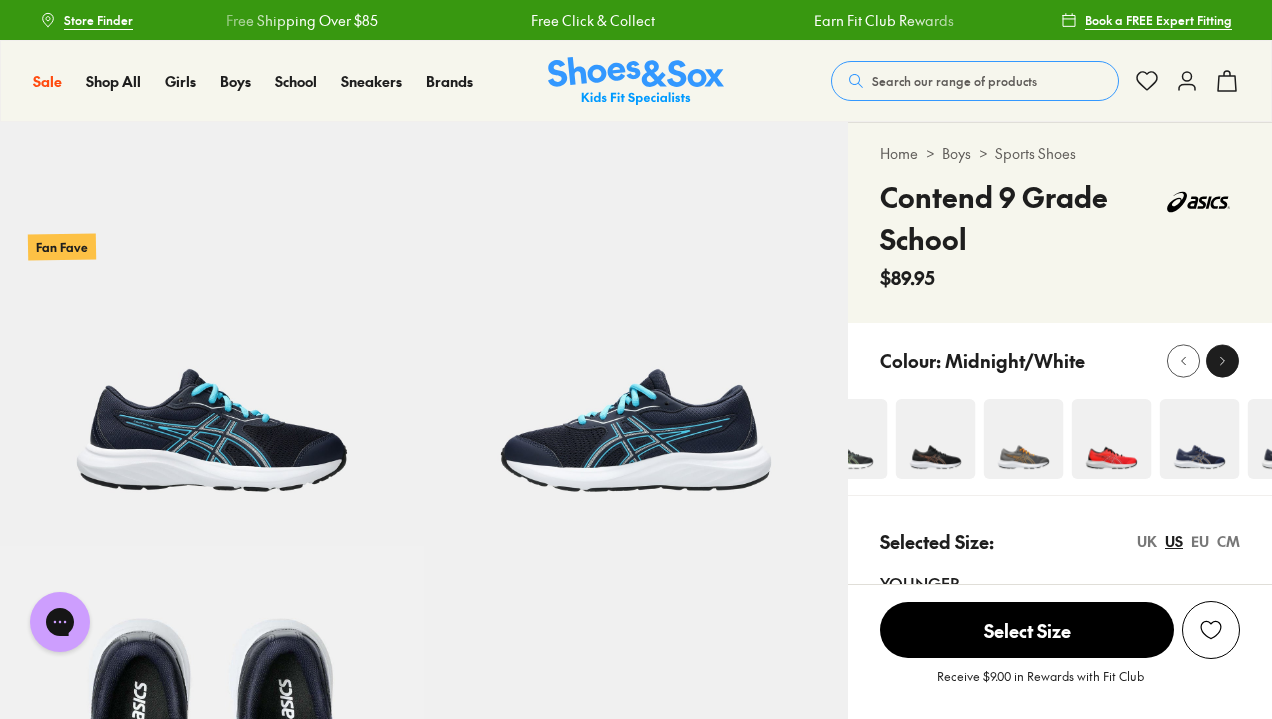 click at bounding box center [1222, 360] 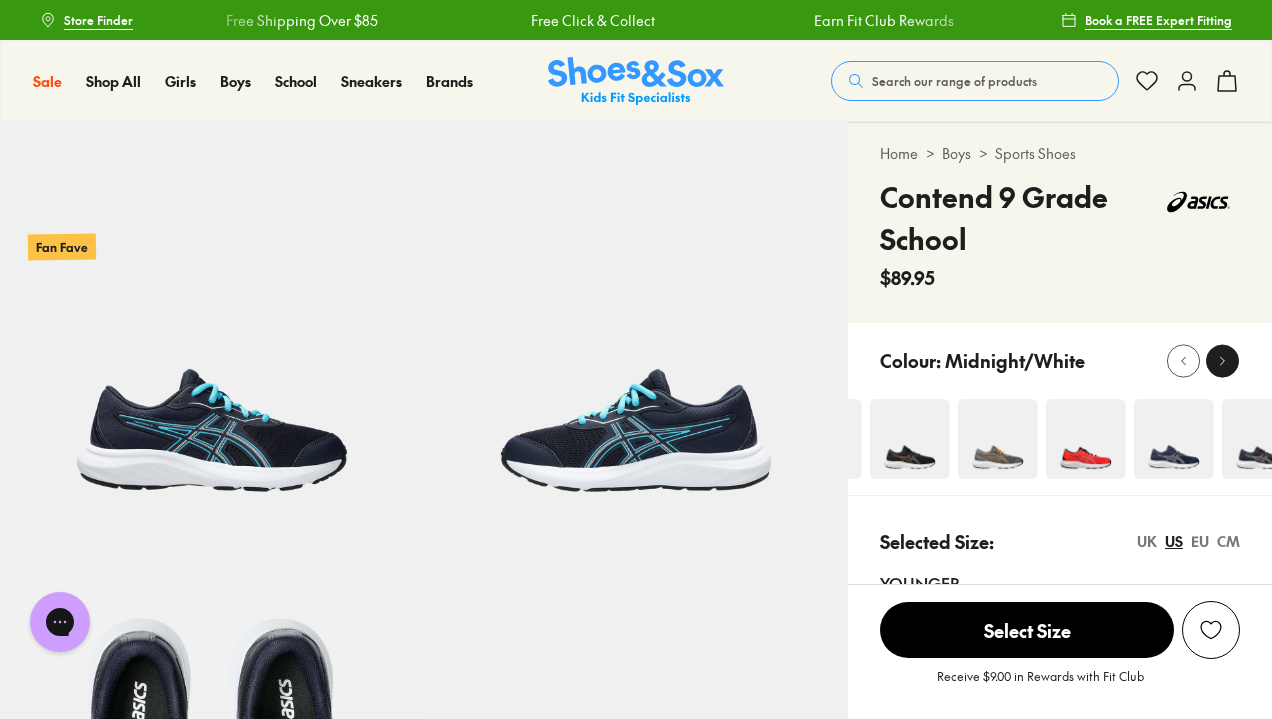 click at bounding box center (1222, 360) 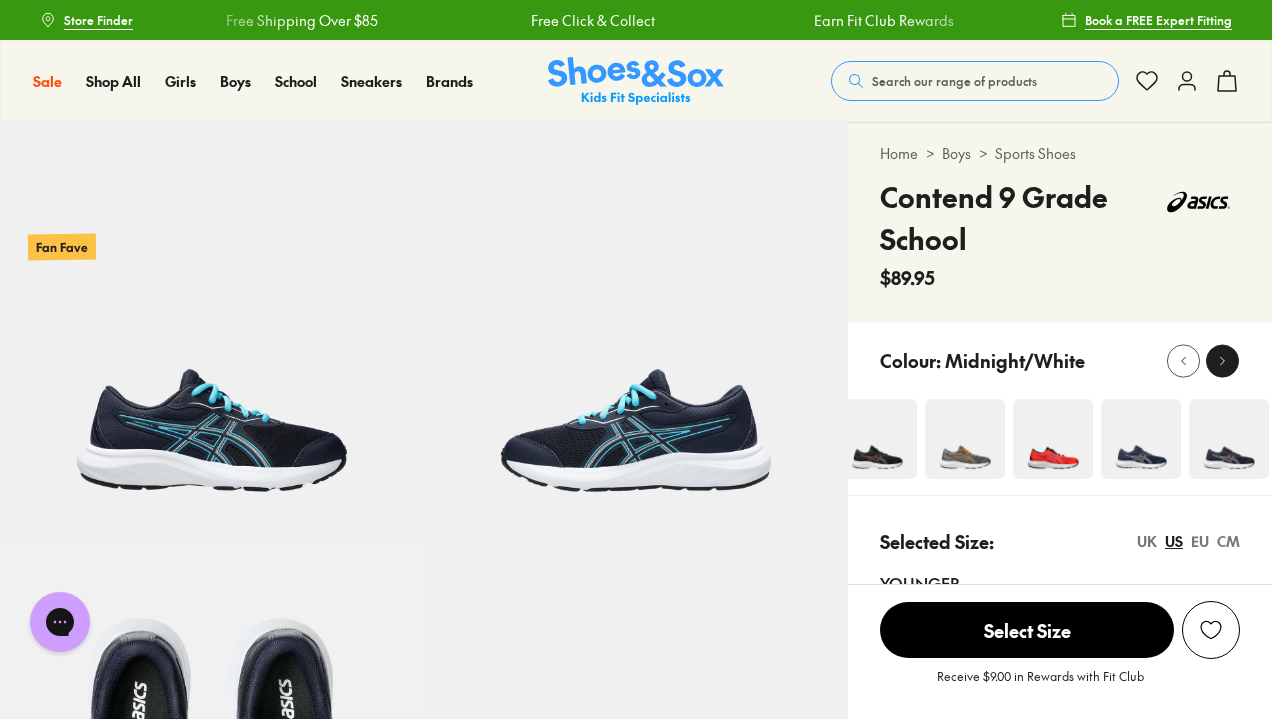 click at bounding box center (1222, 360) 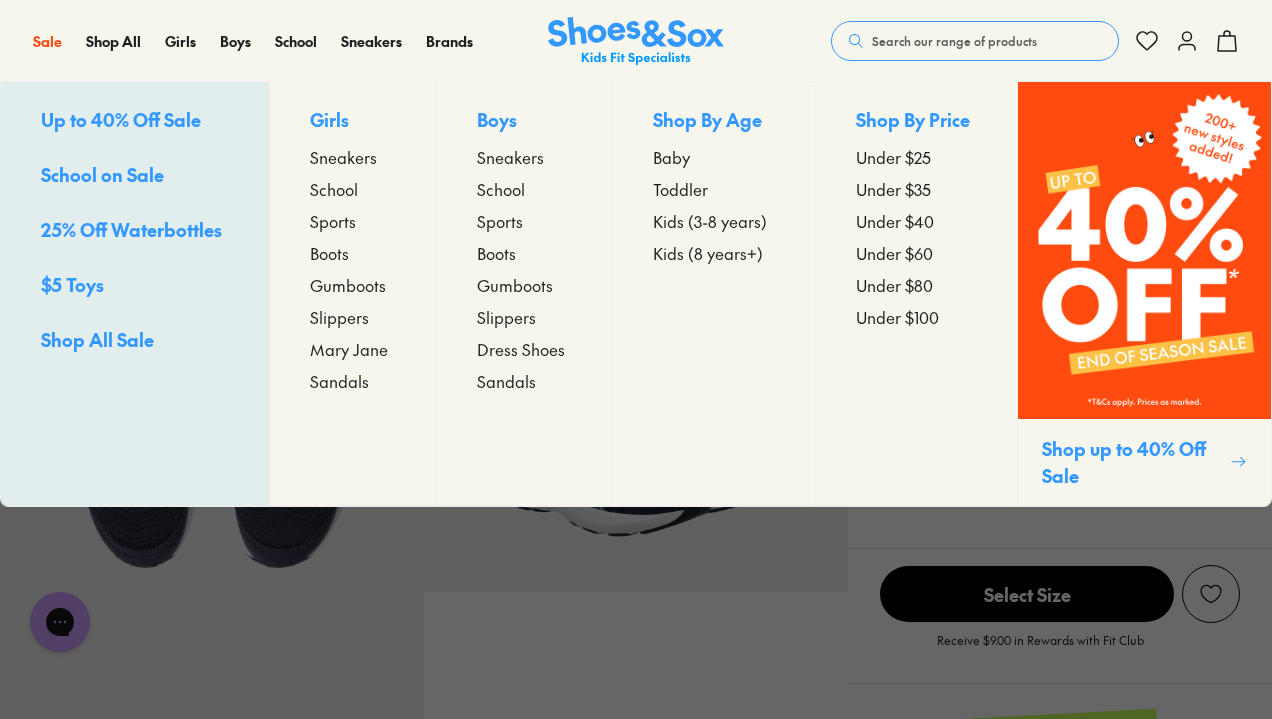 scroll, scrollTop: 394, scrollLeft: 0, axis: vertical 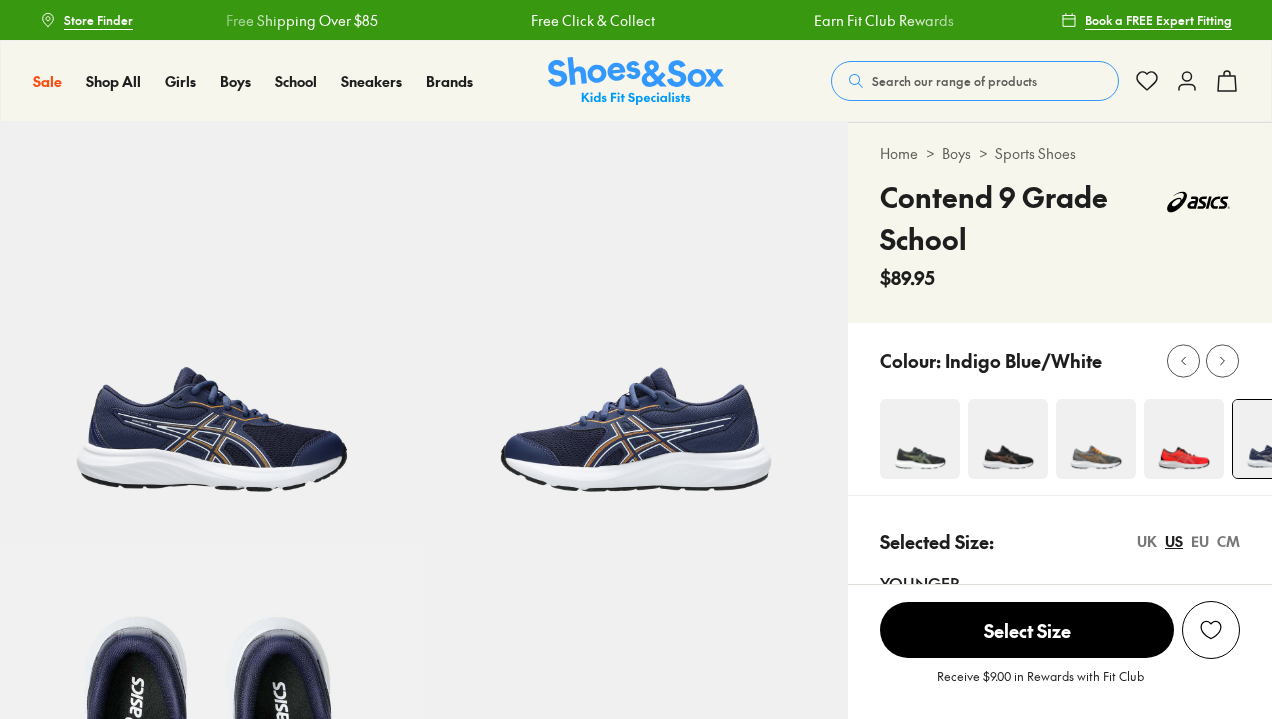 select on "*" 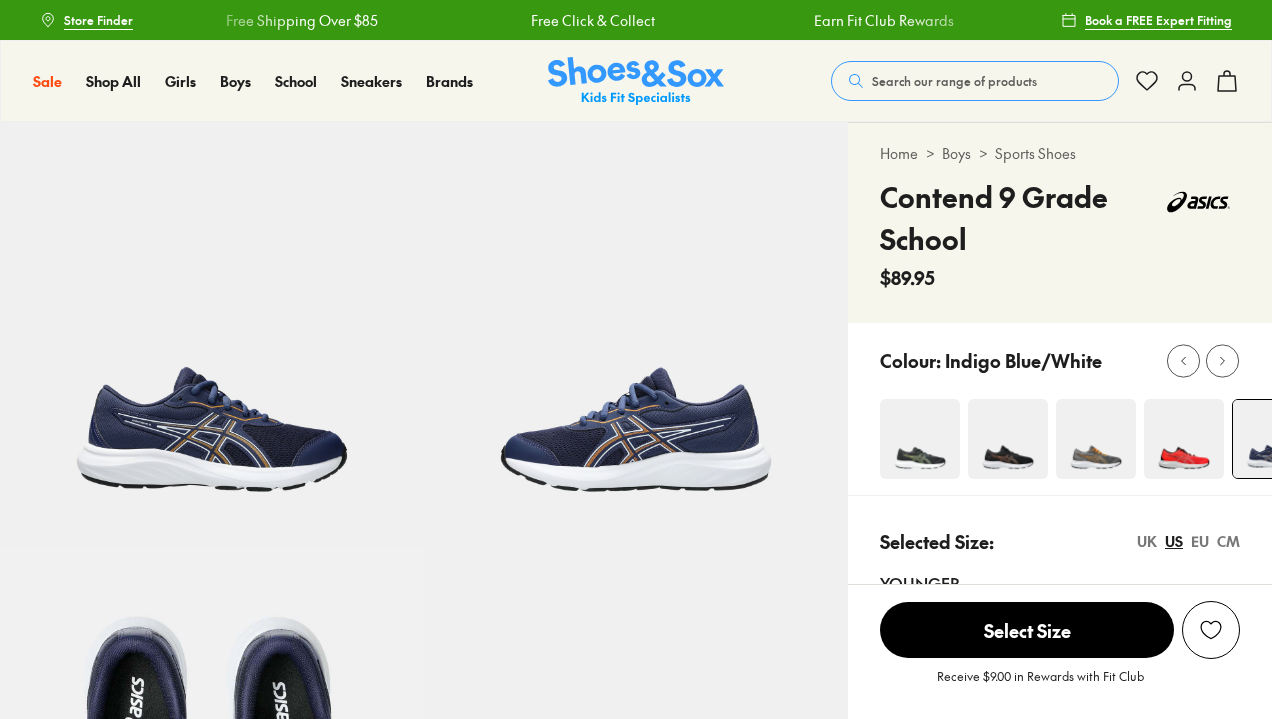 scroll, scrollTop: 0, scrollLeft: 0, axis: both 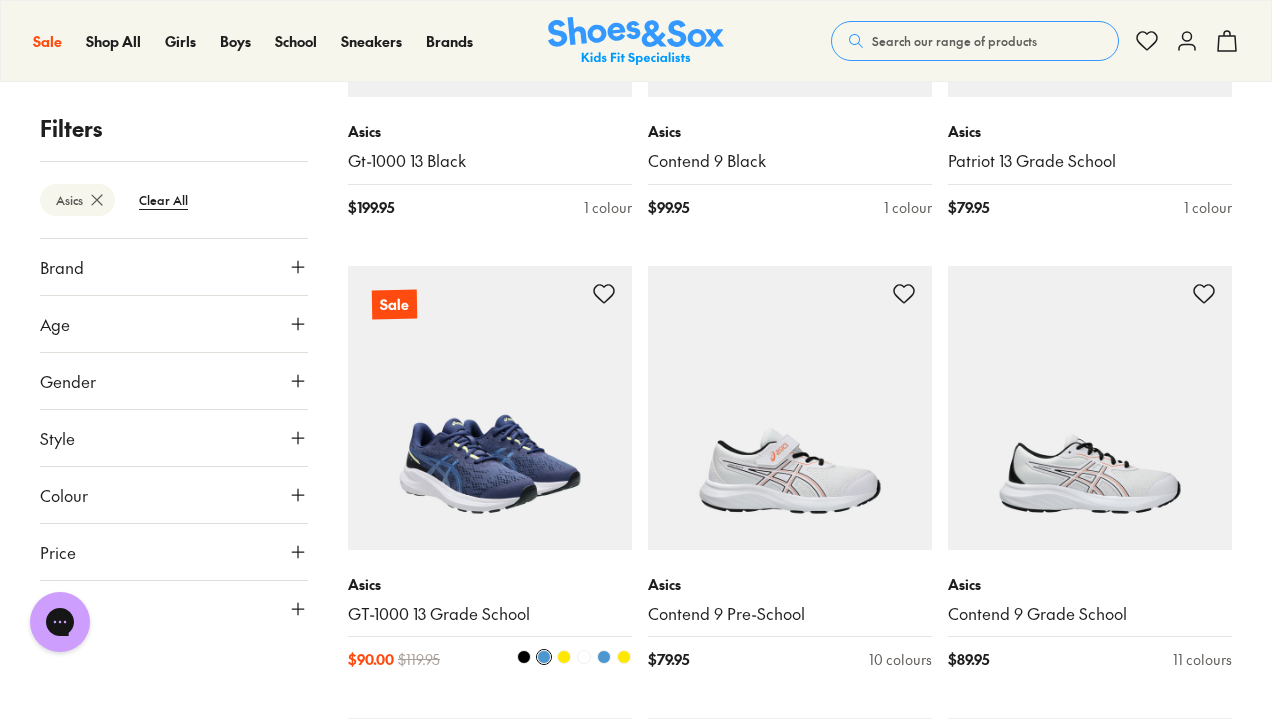 click at bounding box center (490, 408) 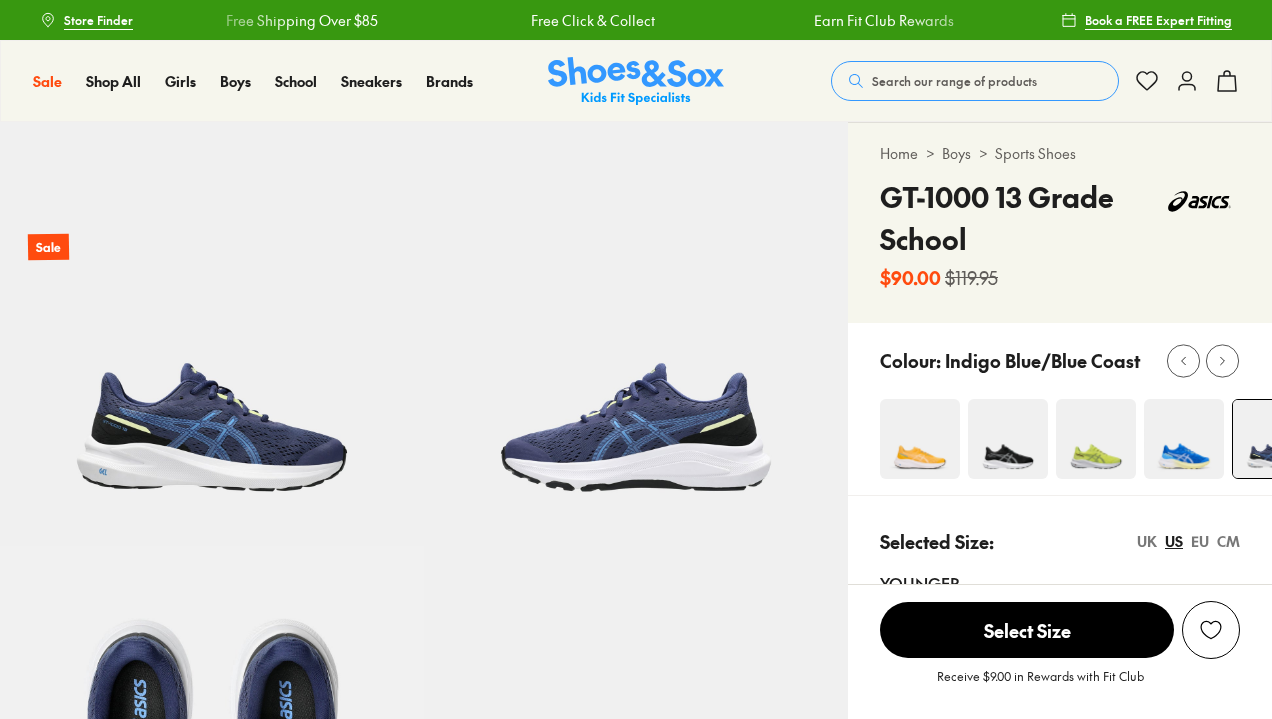 scroll, scrollTop: 0, scrollLeft: 0, axis: both 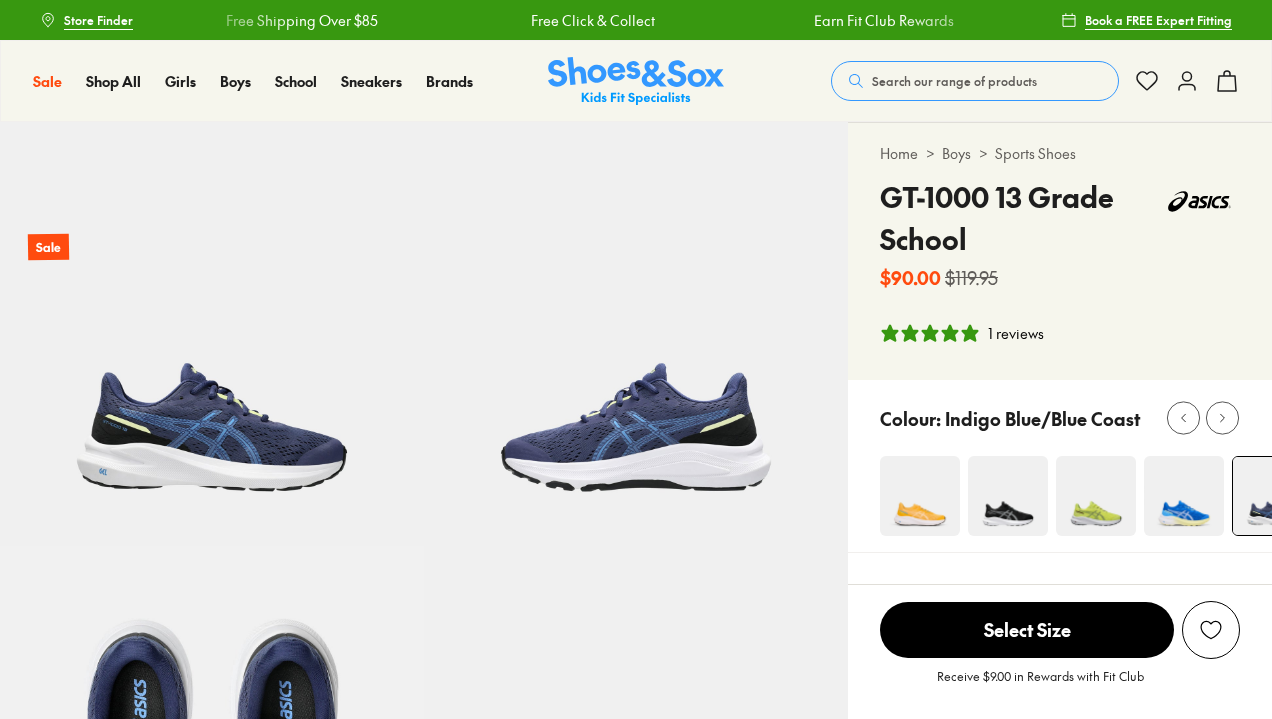 select on "*" 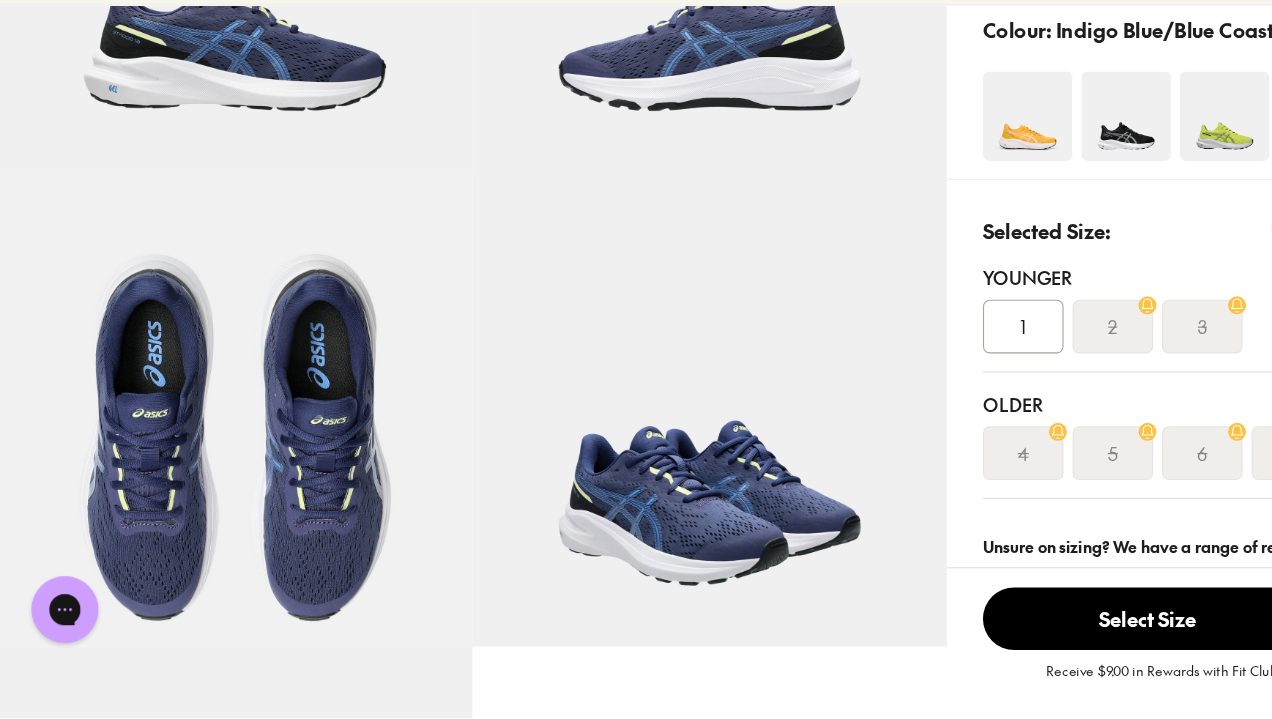 scroll, scrollTop: 315, scrollLeft: 0, axis: vertical 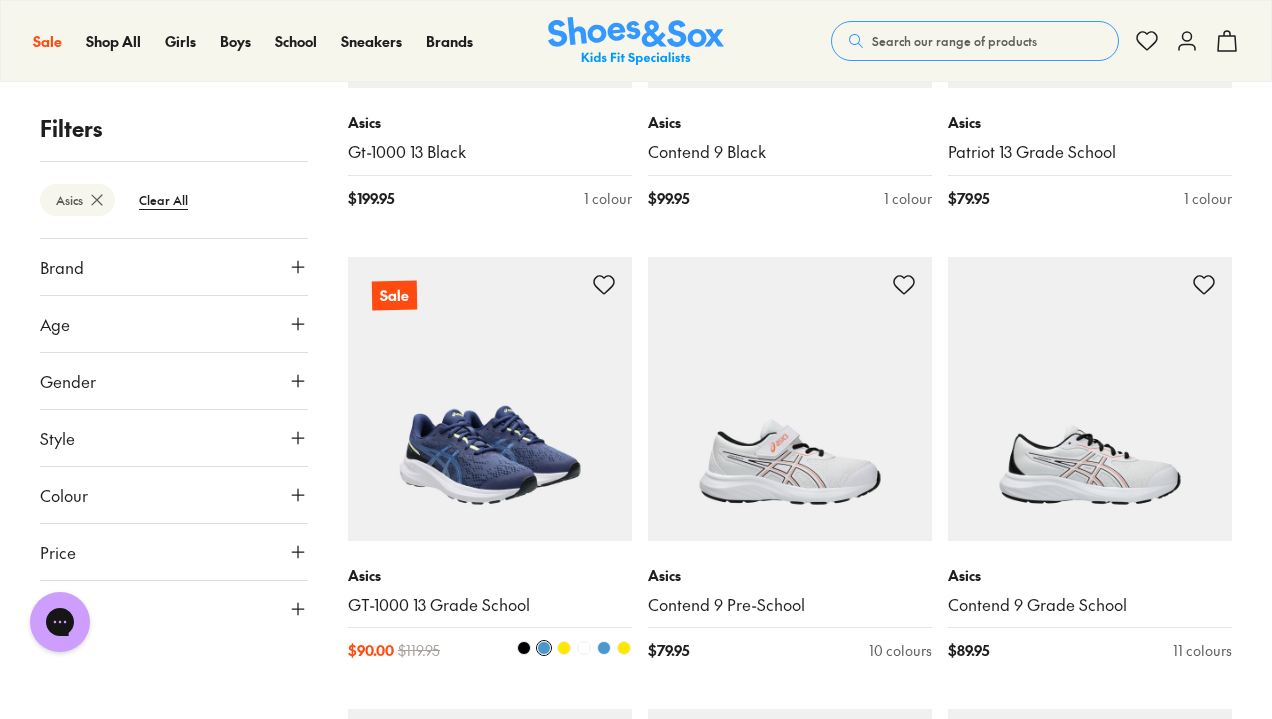 click at bounding box center (490, 399) 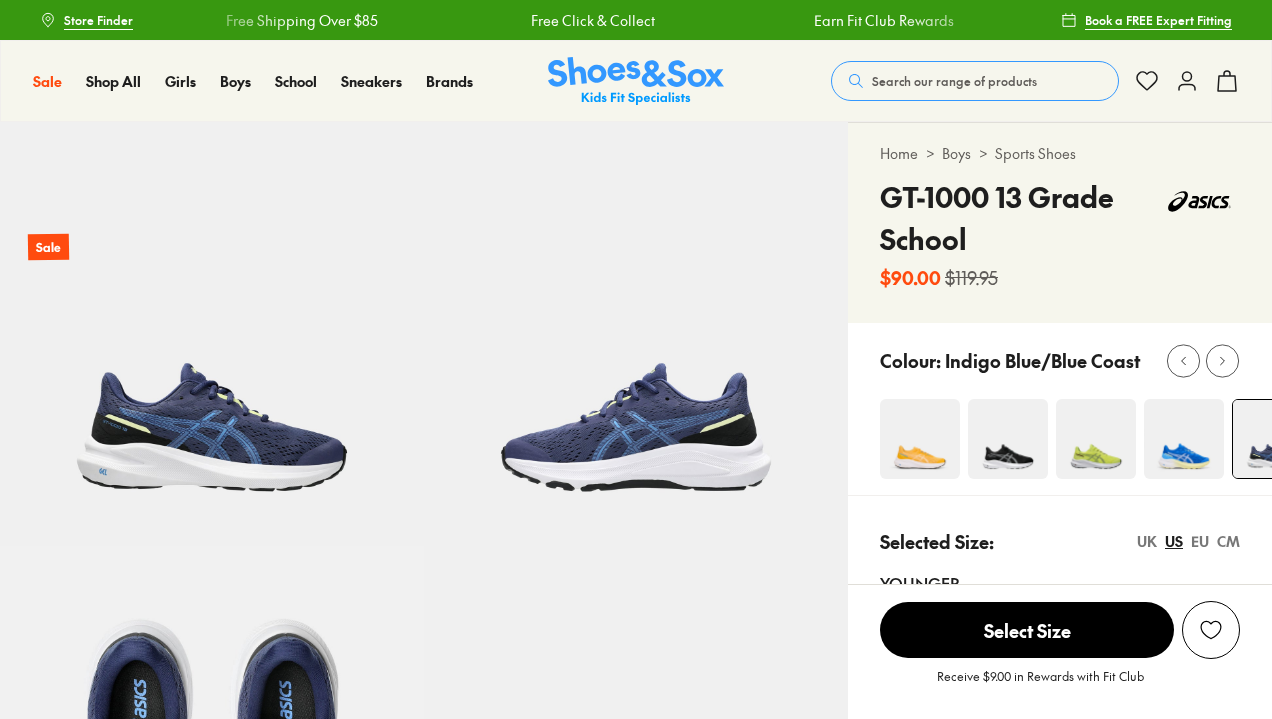 scroll, scrollTop: 0, scrollLeft: 0, axis: both 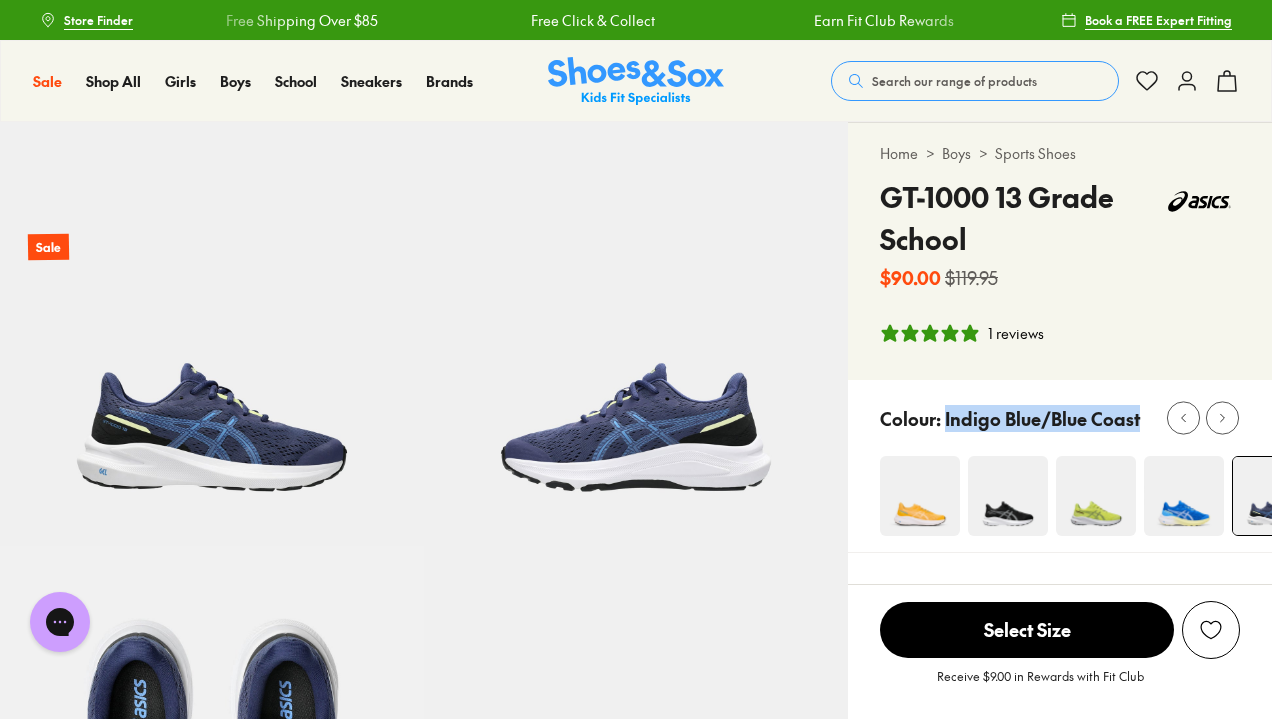 drag, startPoint x: 1138, startPoint y: 419, endPoint x: 943, endPoint y: 432, distance: 195.43285 